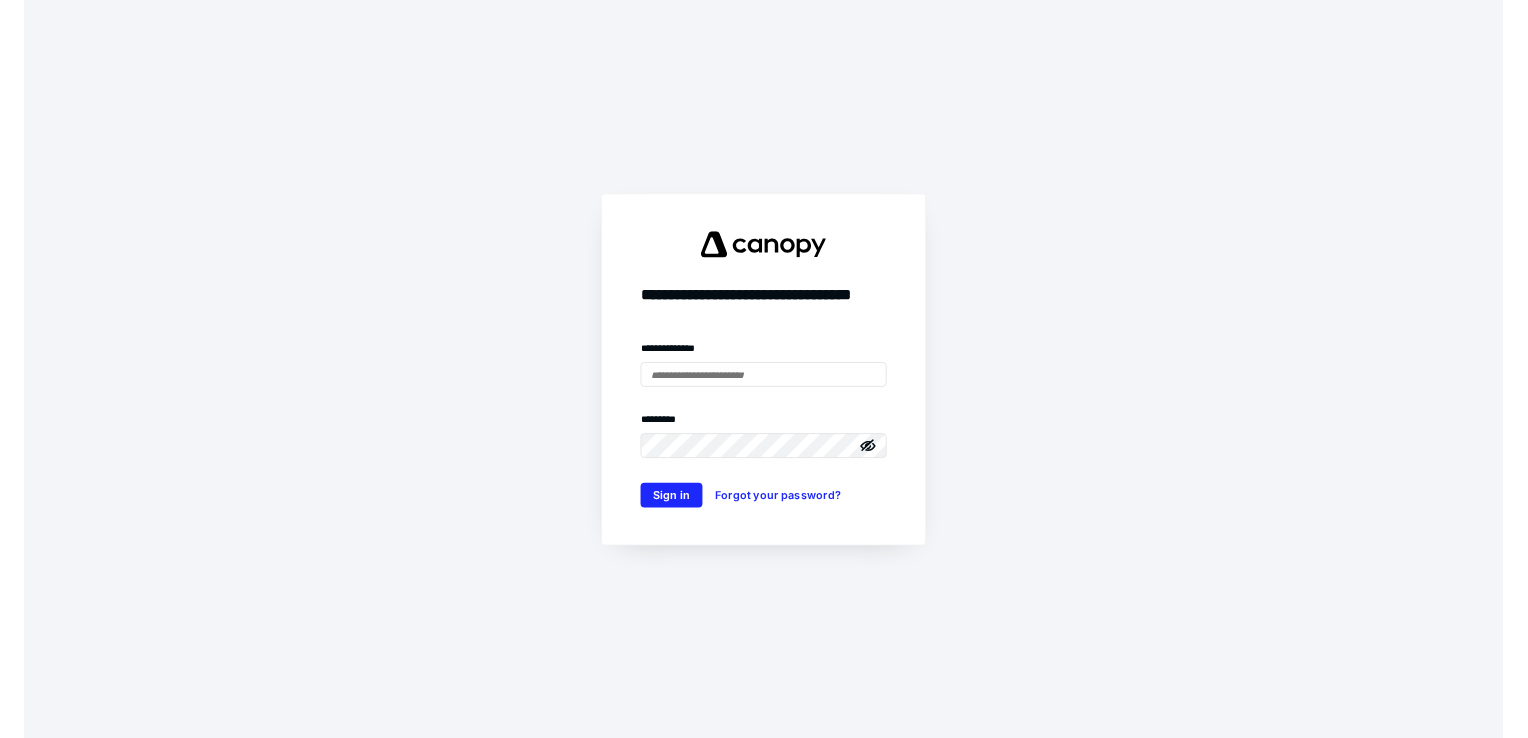 scroll, scrollTop: 0, scrollLeft: 0, axis: both 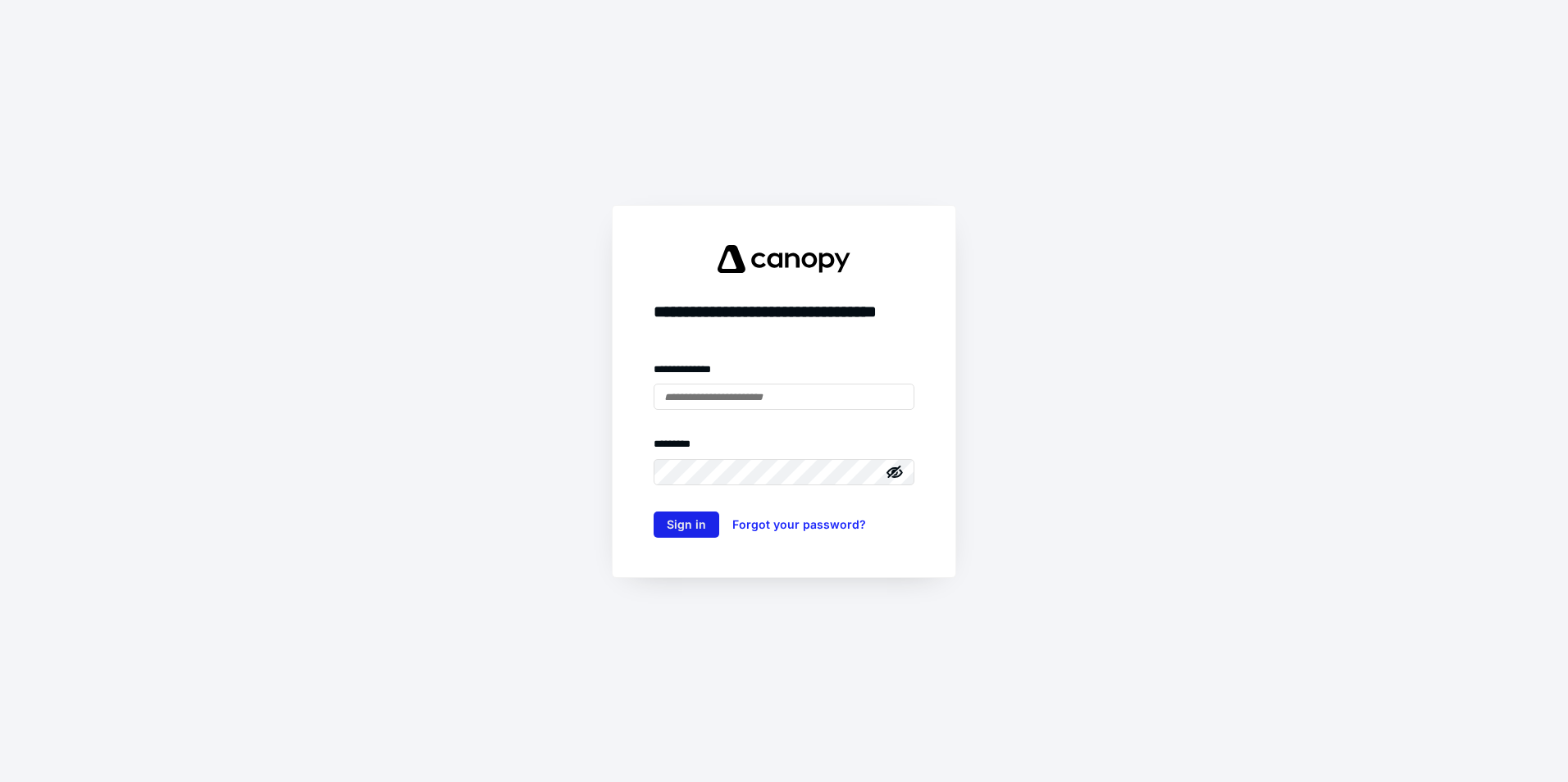 type on "**********" 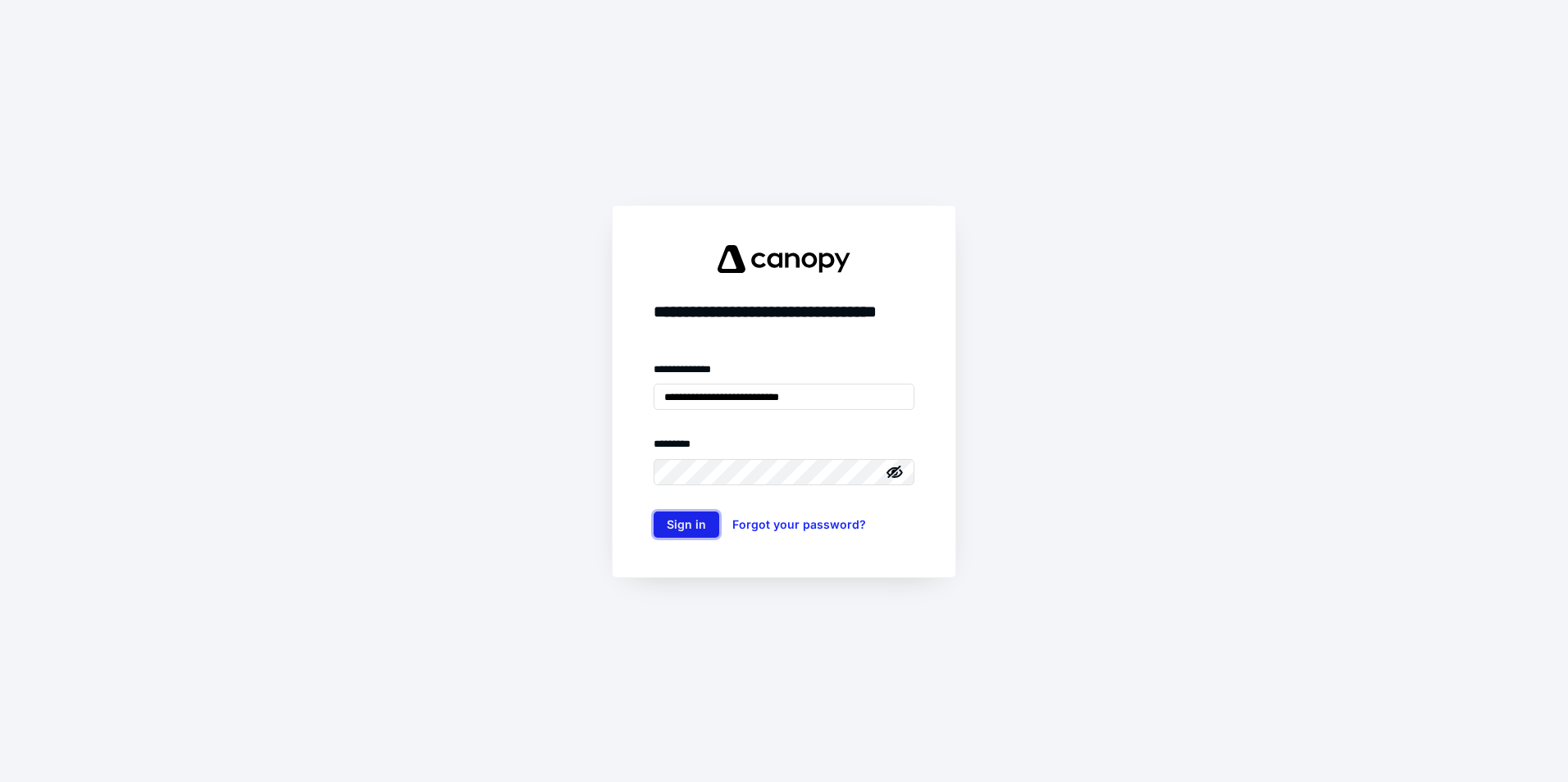 click on "Sign in" at bounding box center (686, 525) 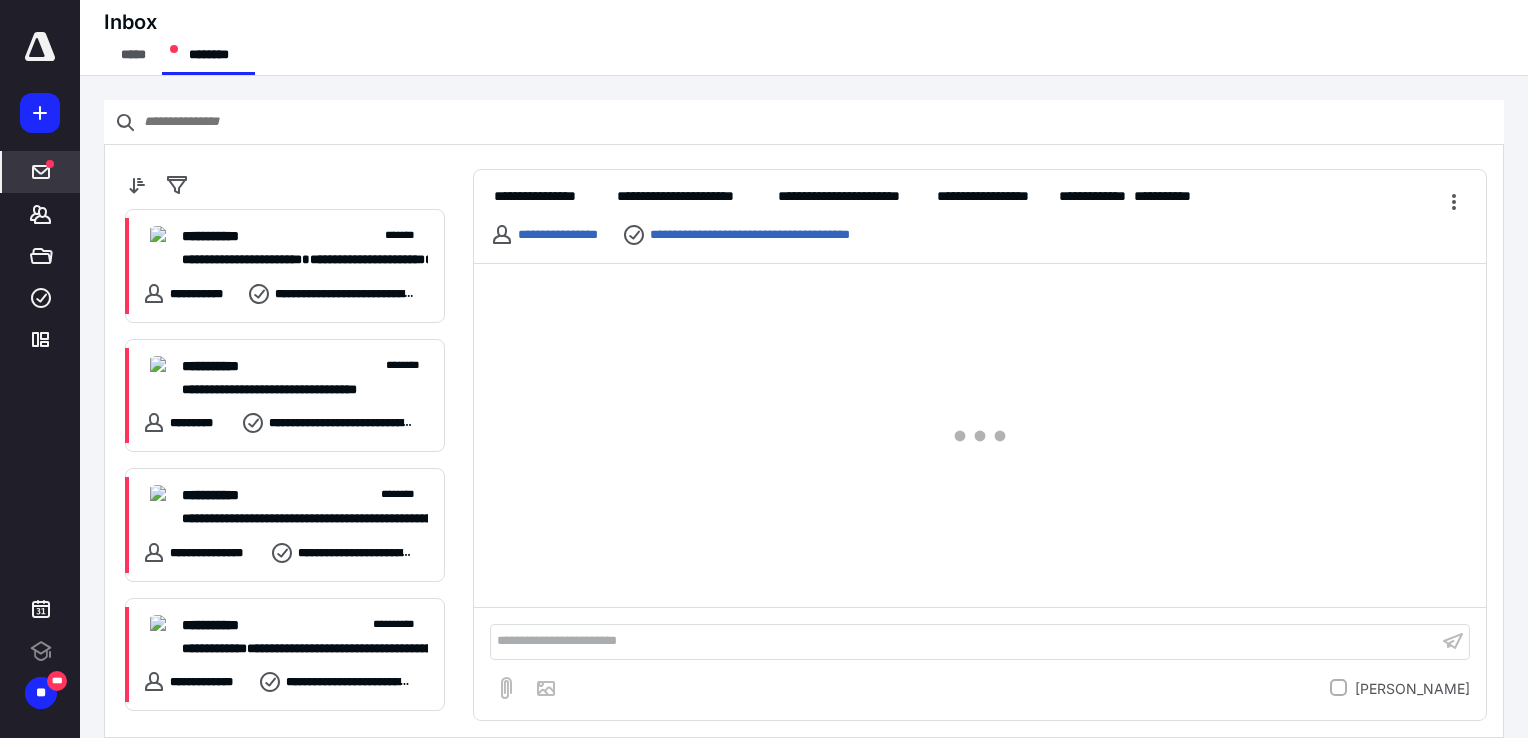 scroll, scrollTop: 0, scrollLeft: 0, axis: both 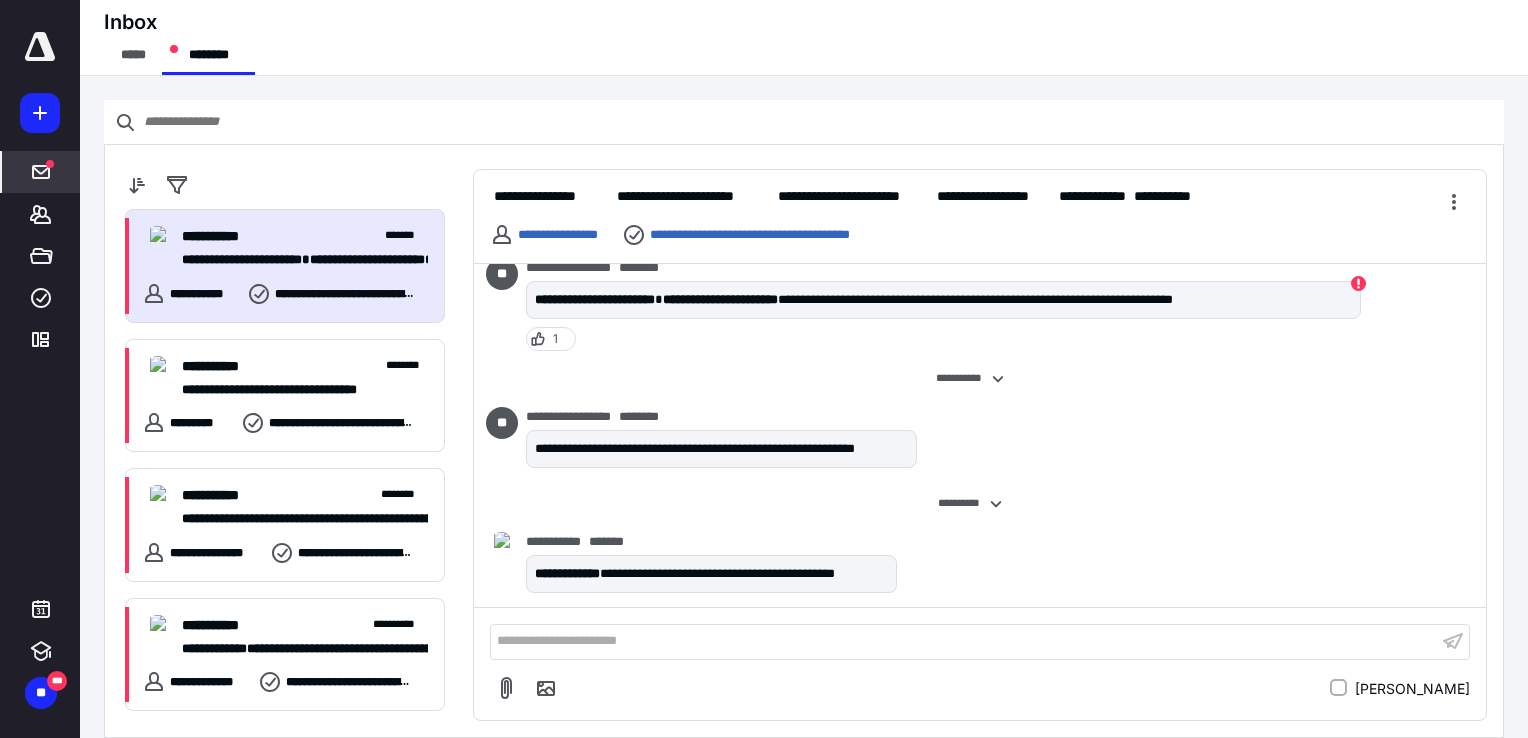 click on "**********" at bounding box center [242, 259] 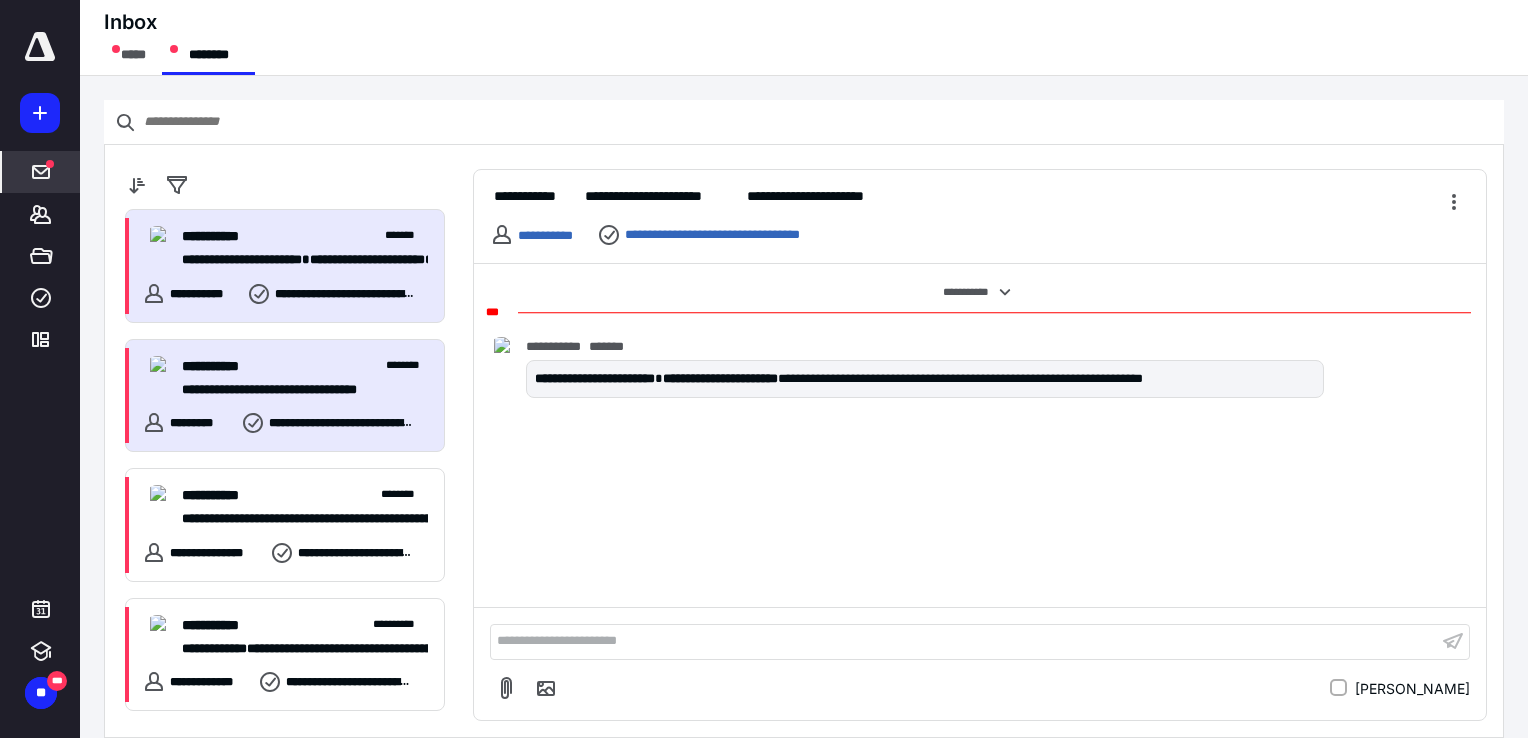 click on "**********" at bounding box center [297, 390] 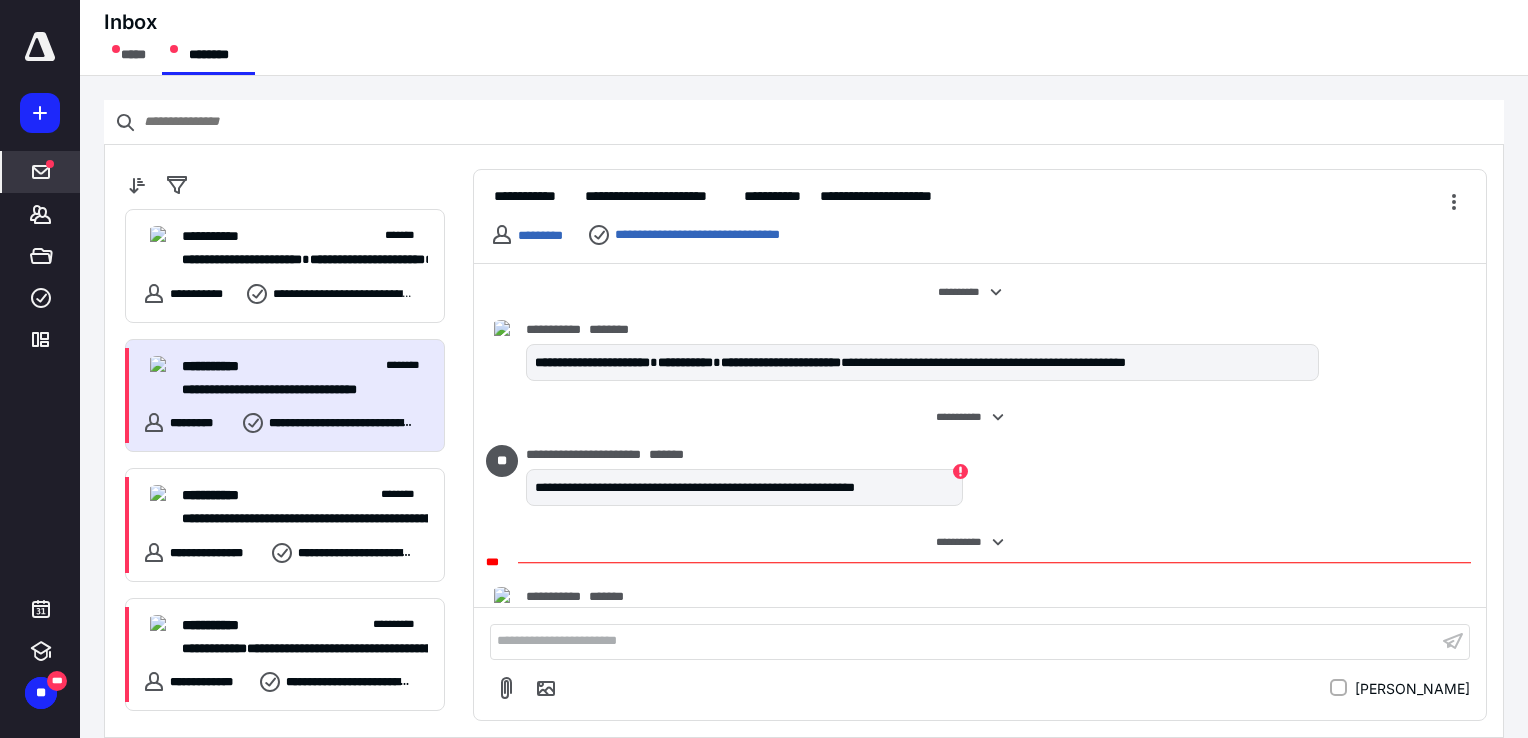 scroll, scrollTop: 182, scrollLeft: 0, axis: vertical 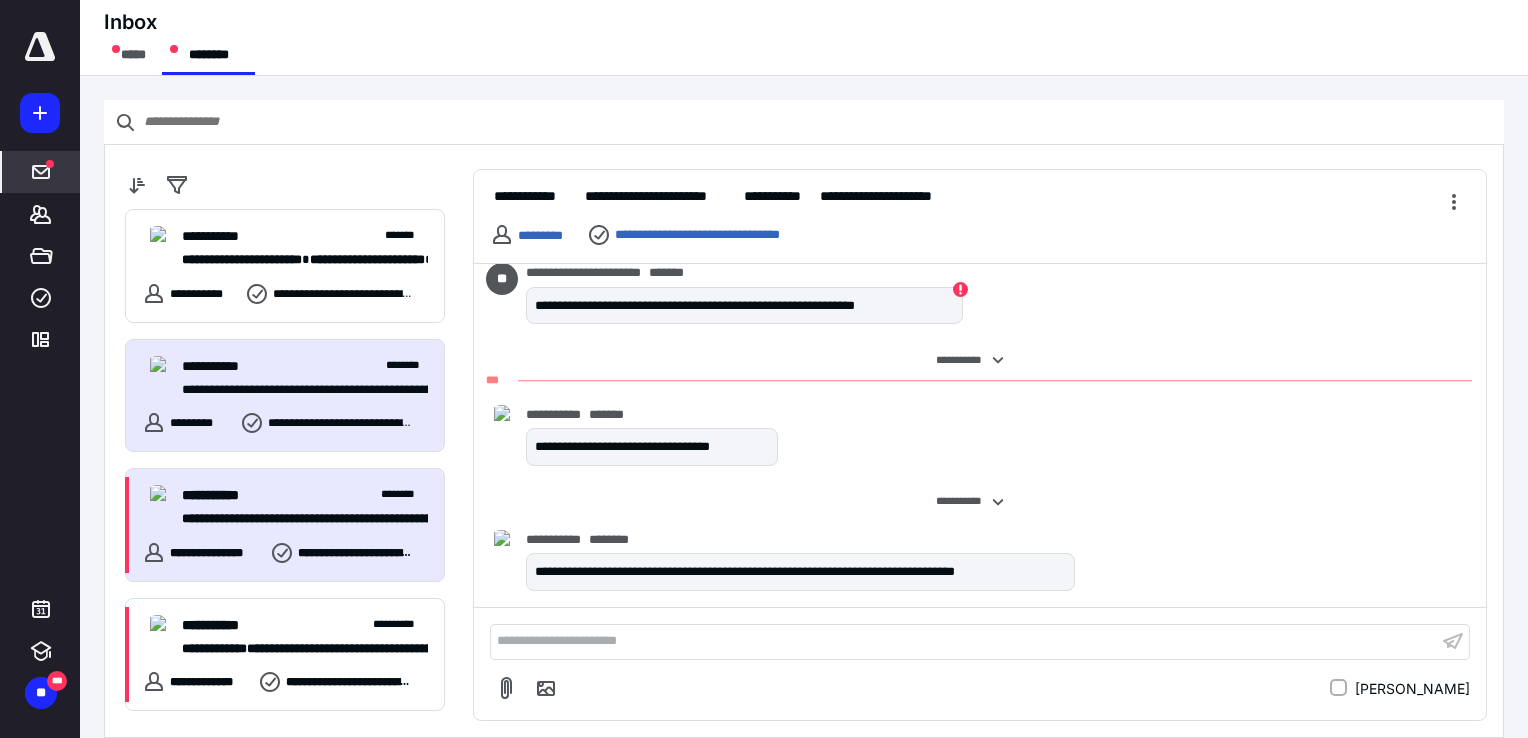 click on "**********" at bounding box center [297, 519] 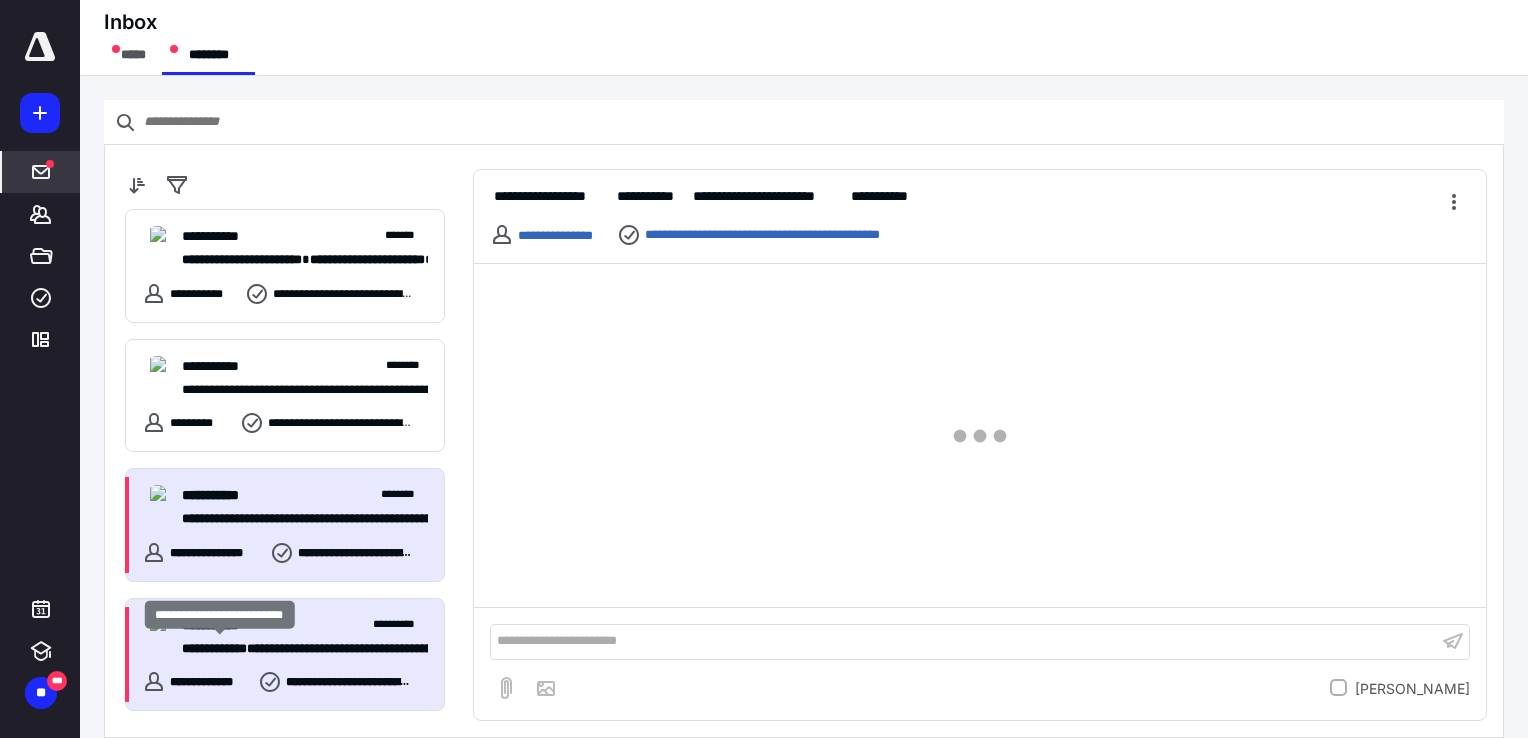 click on "**********" at bounding box center [214, 648] 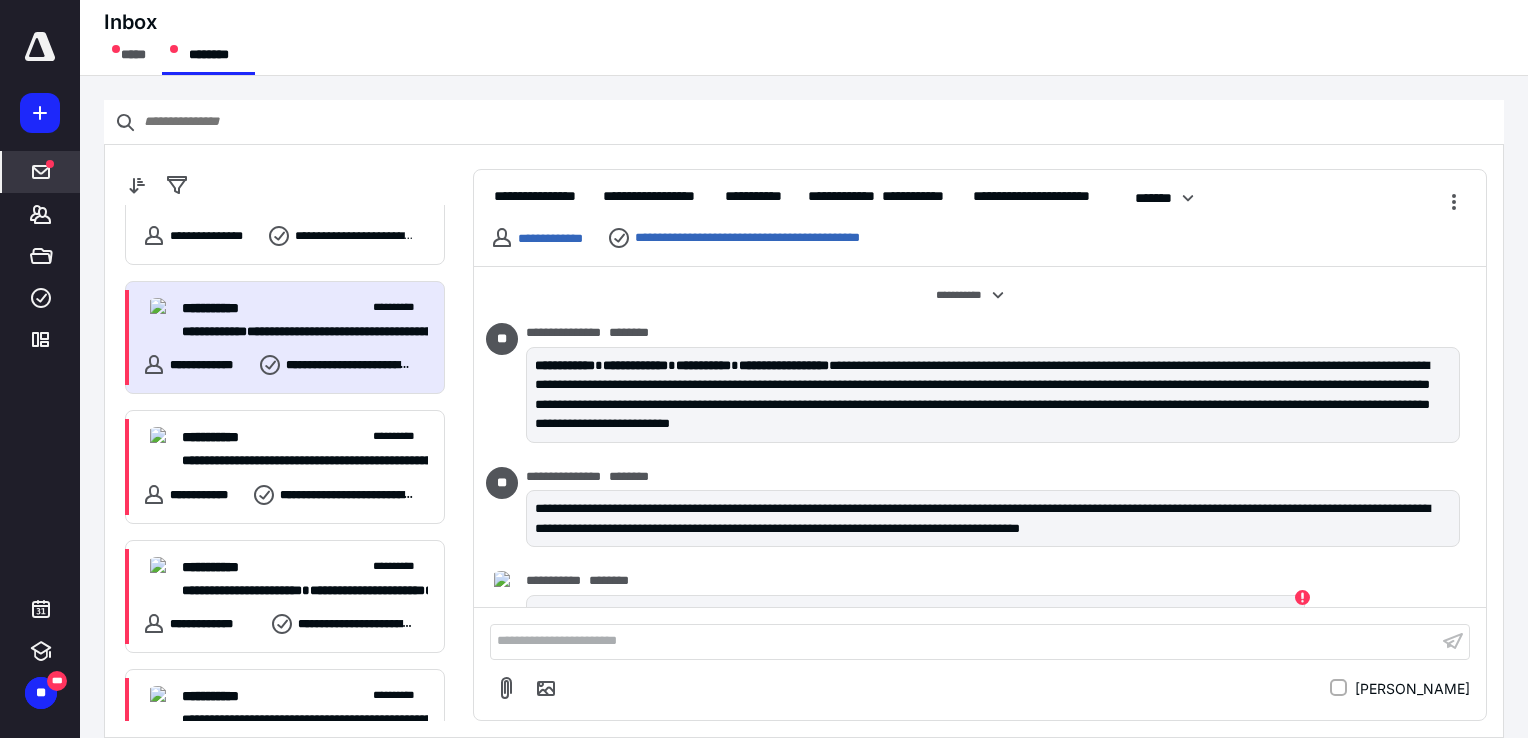scroll, scrollTop: 400, scrollLeft: 0, axis: vertical 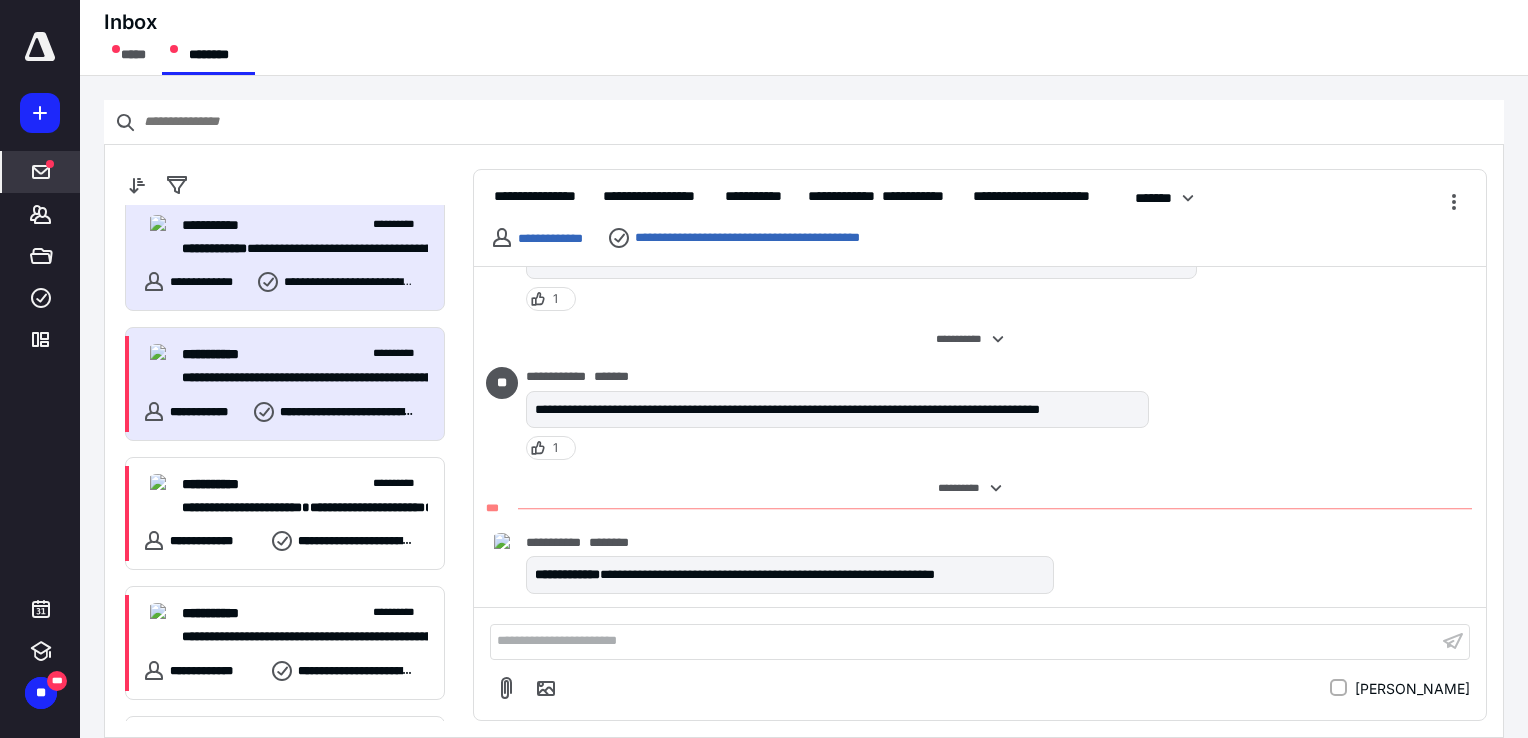 click on "**********" at bounding box center (297, 378) 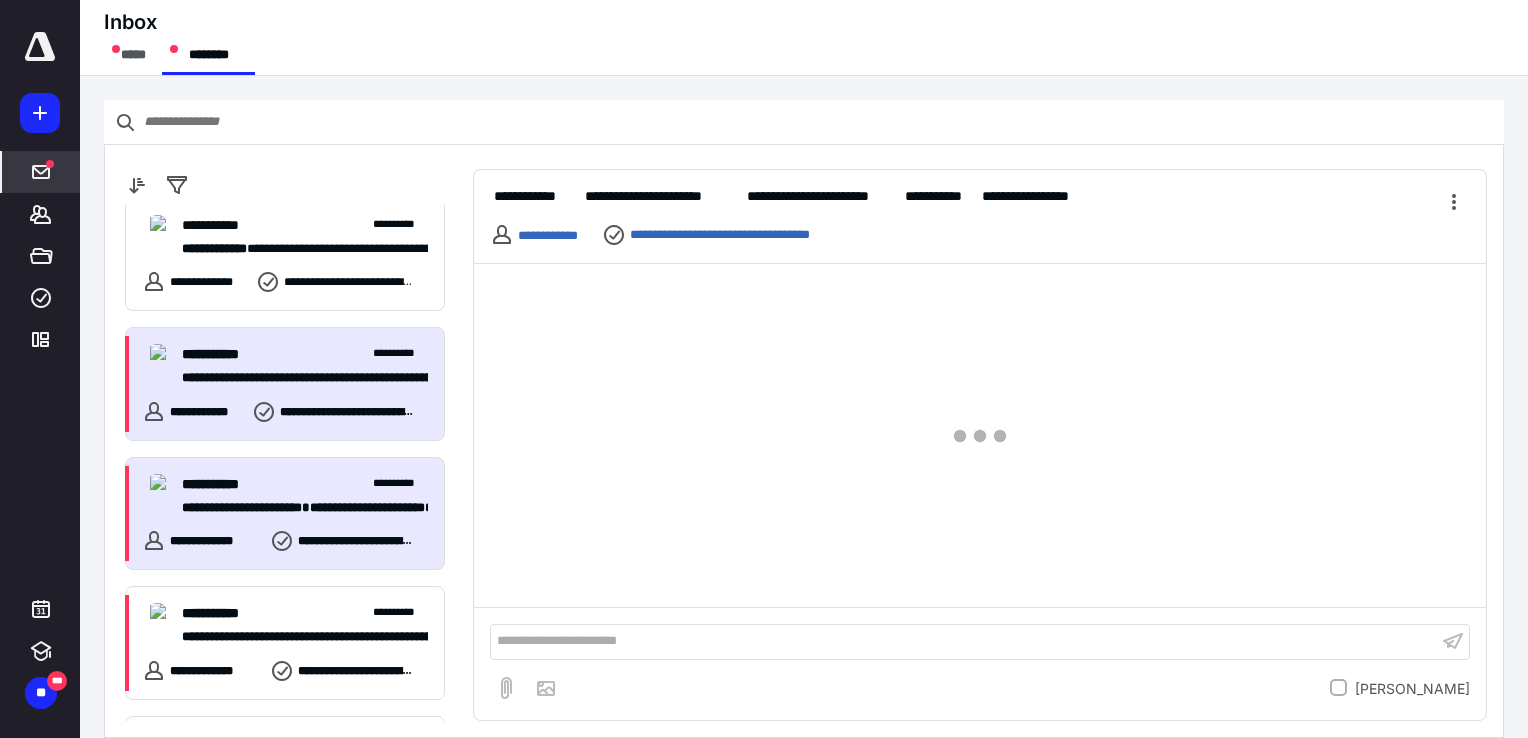 click on "**********" at bounding box center [242, 507] 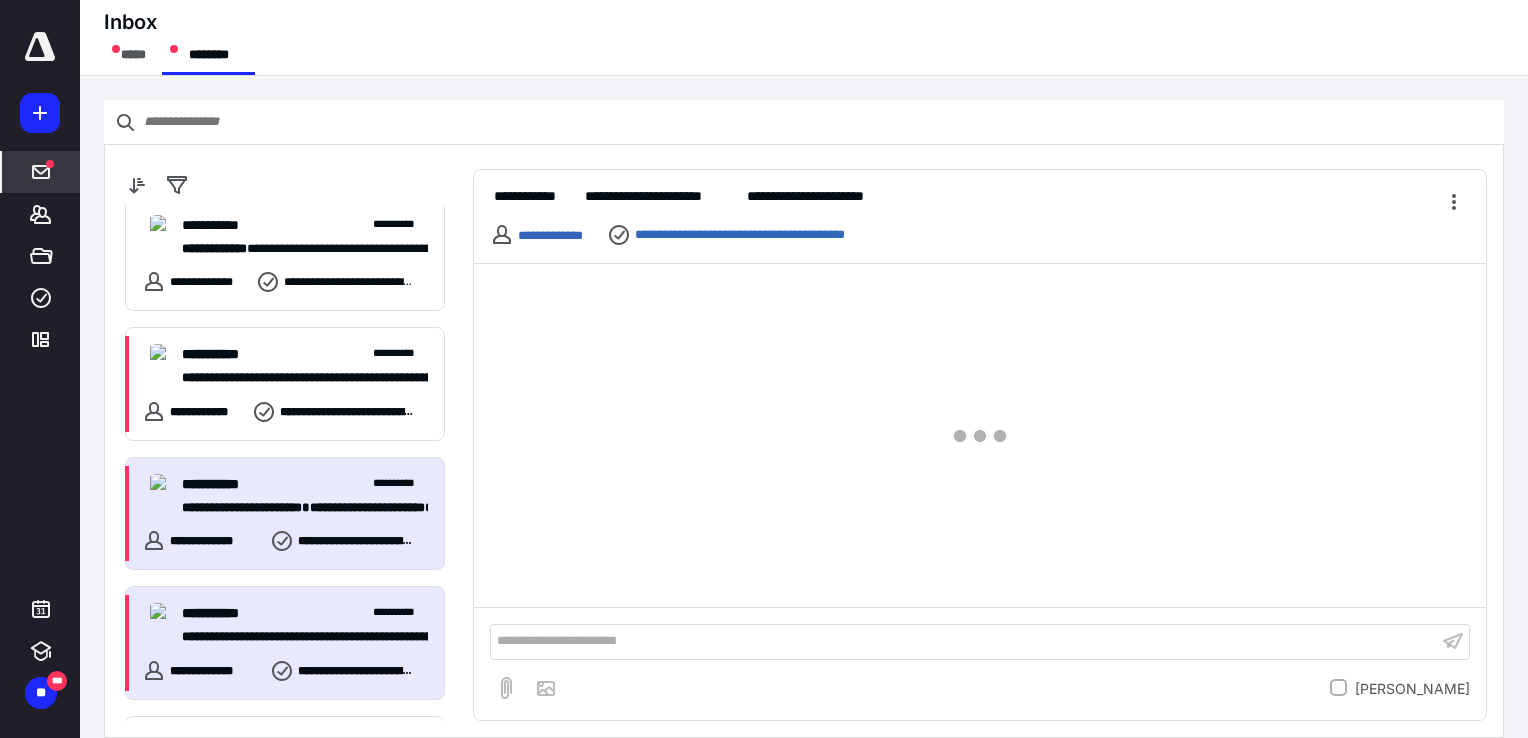 click on "**********" at bounding box center [297, 637] 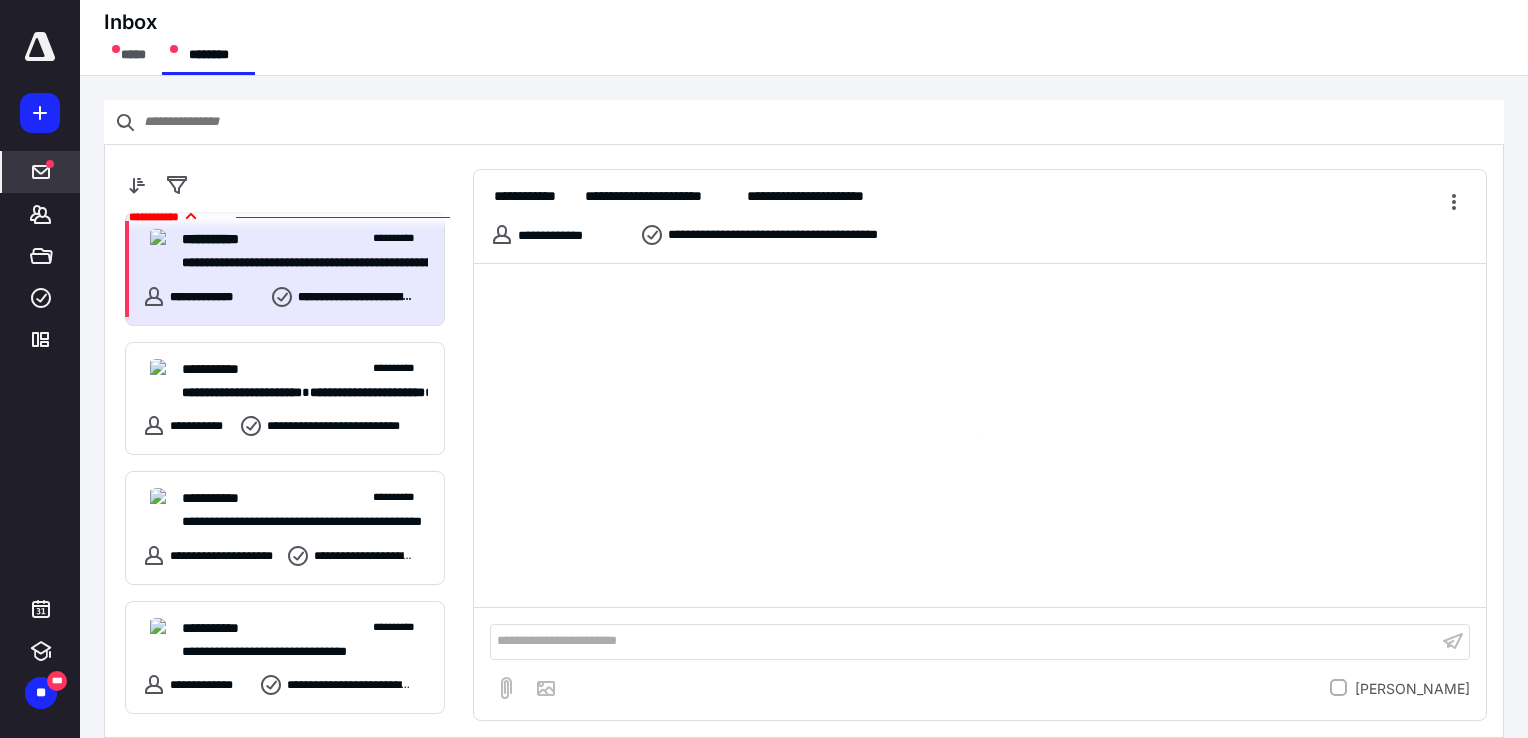 scroll, scrollTop: 800, scrollLeft: 0, axis: vertical 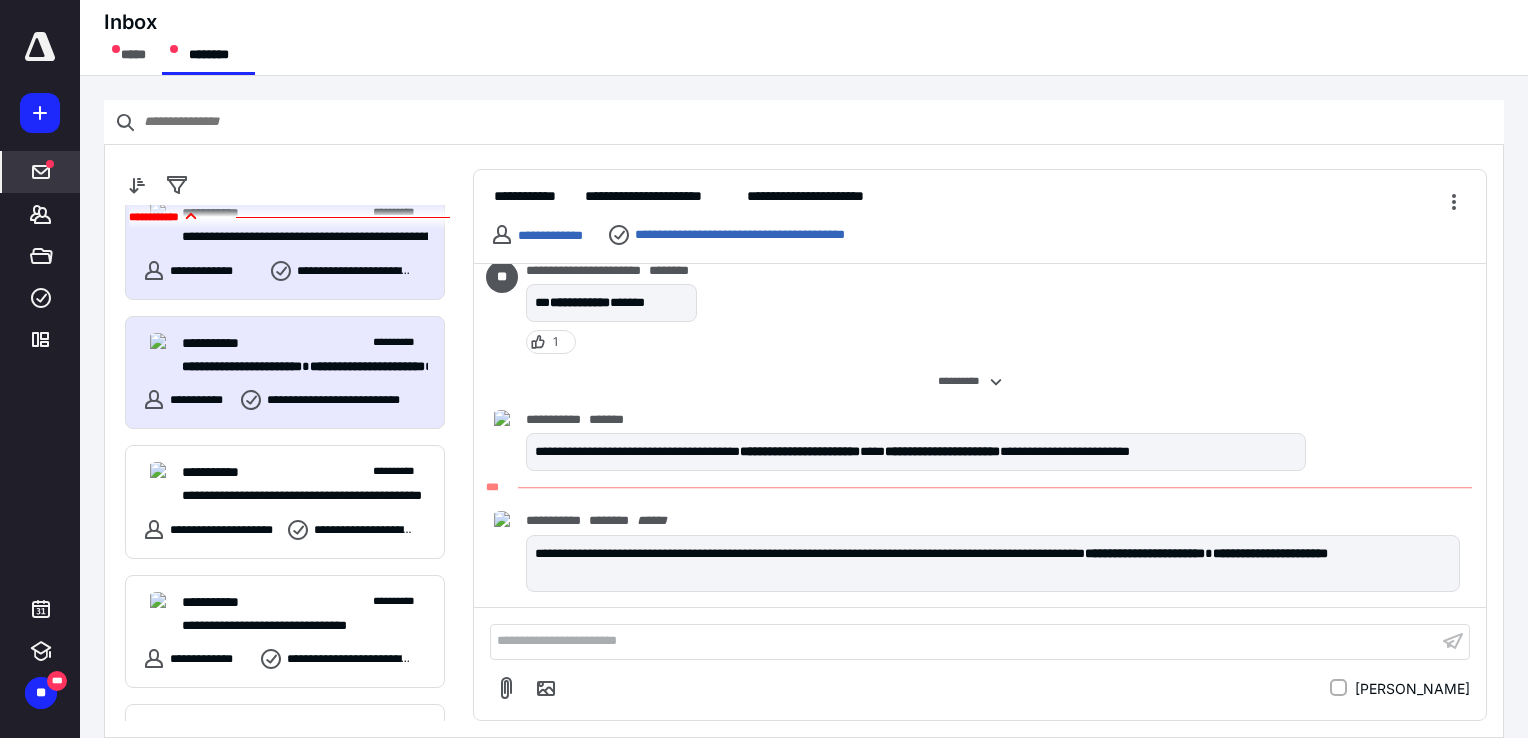 click on "**********" at bounding box center (297, 367) 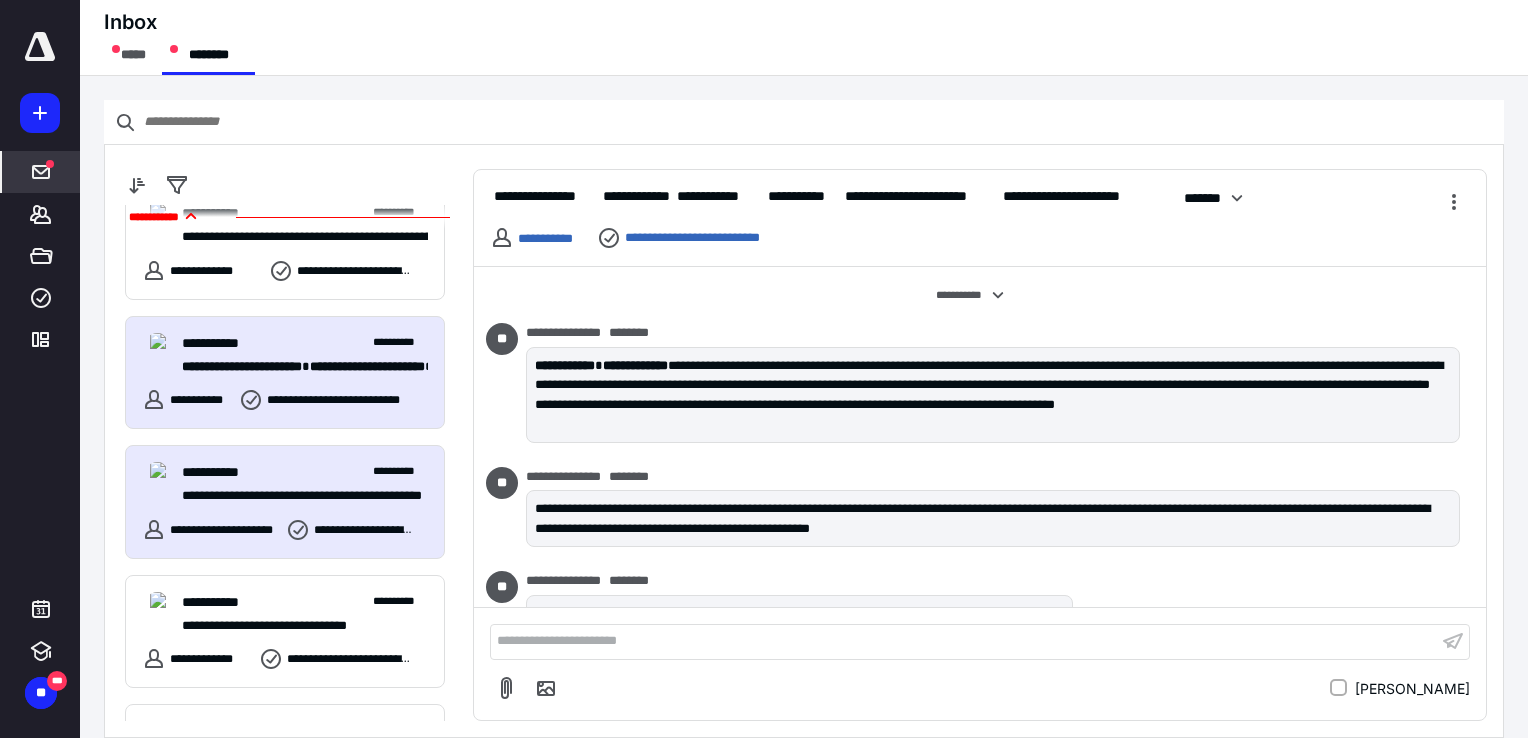 scroll, scrollTop: 2831, scrollLeft: 0, axis: vertical 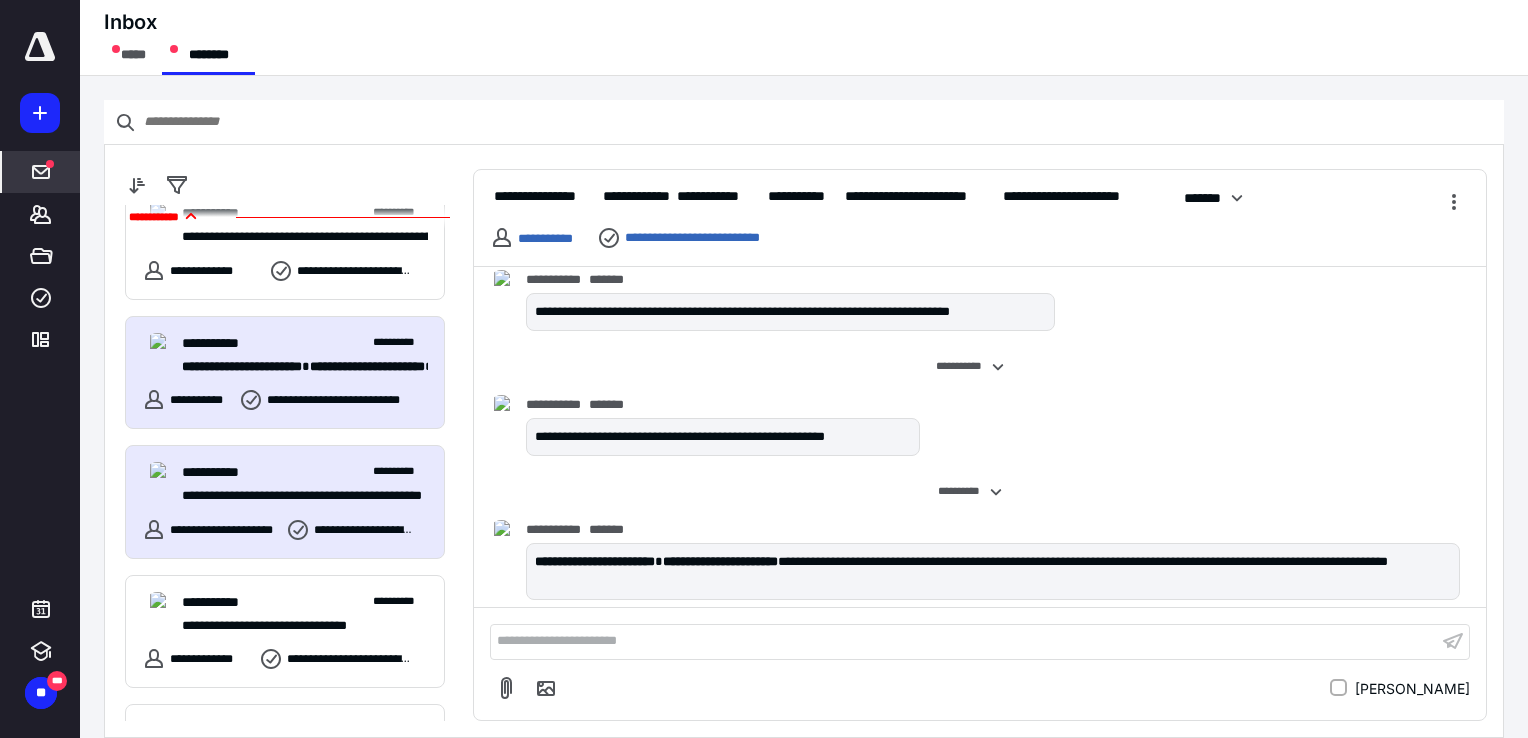 click on "**********" at bounding box center (297, 496) 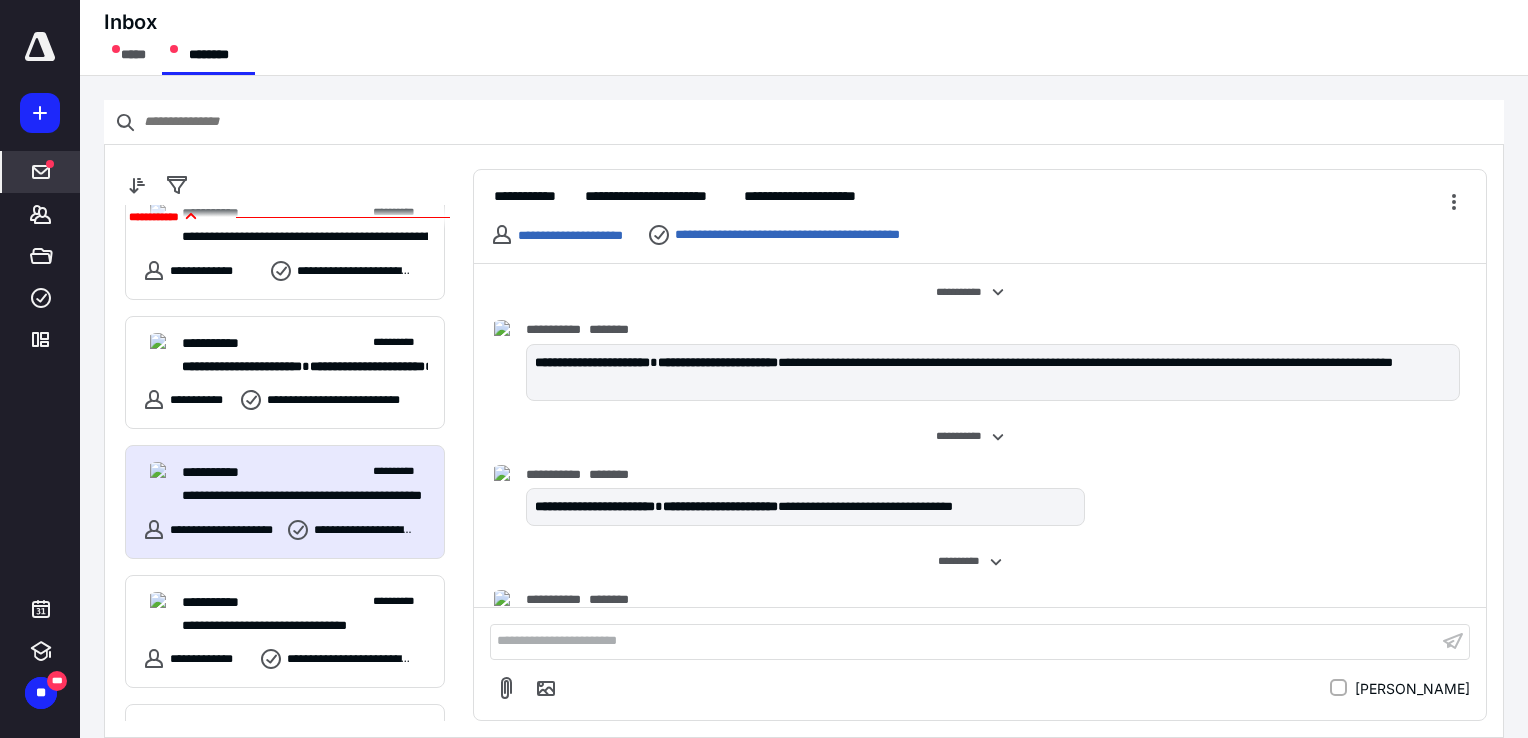 scroll, scrollTop: 930, scrollLeft: 0, axis: vertical 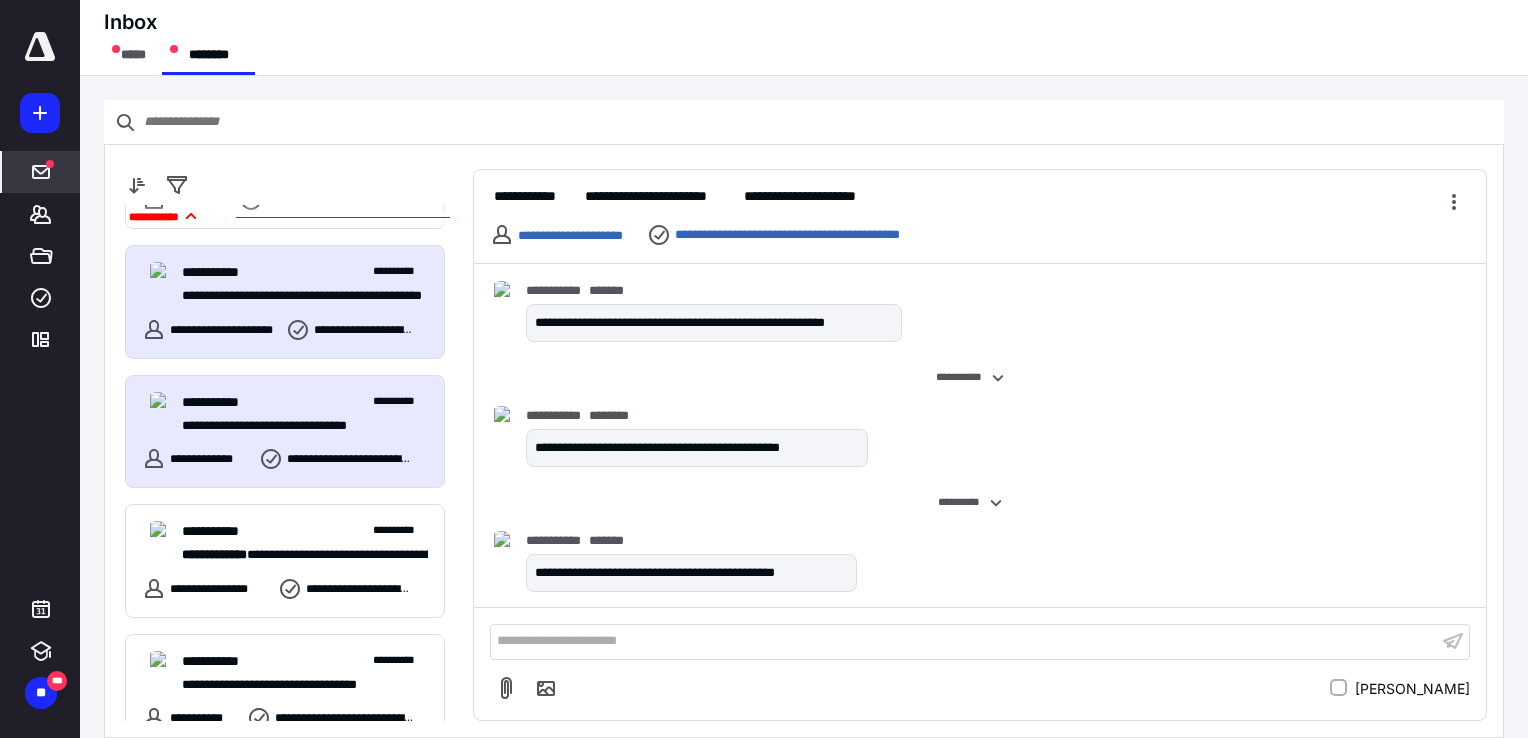 click on "**********" at bounding box center [285, 432] 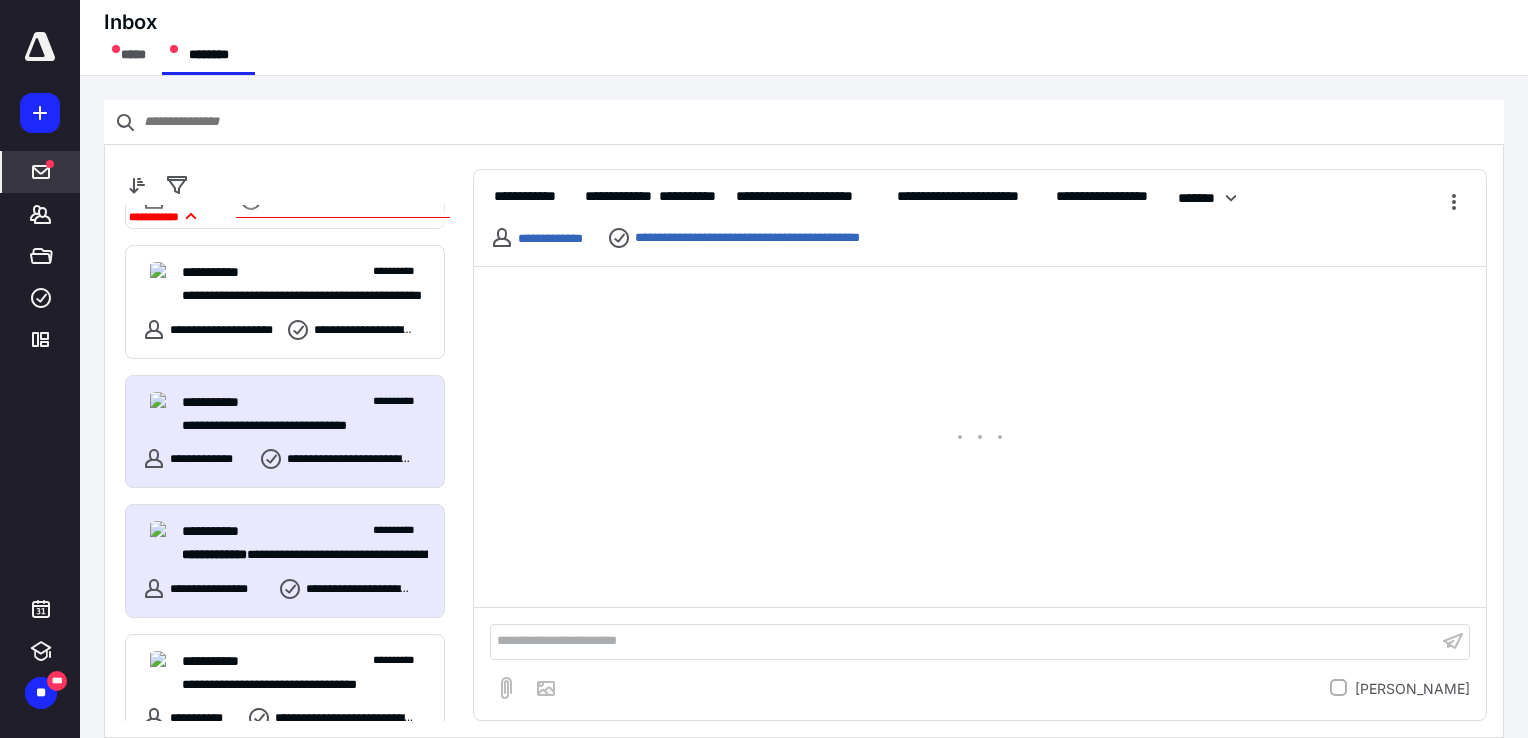click on "**********" at bounding box center (214, 554) 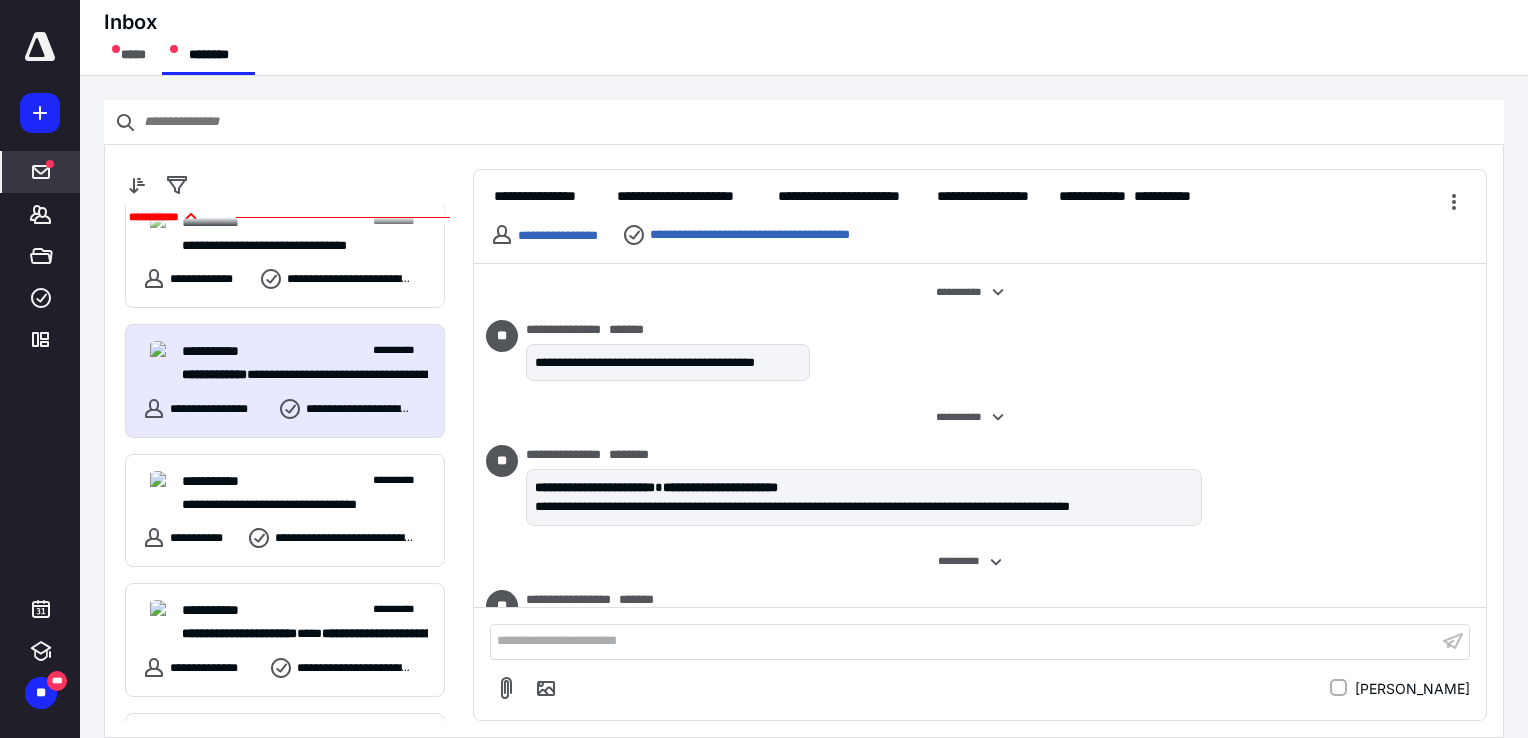 scroll, scrollTop: 1200, scrollLeft: 0, axis: vertical 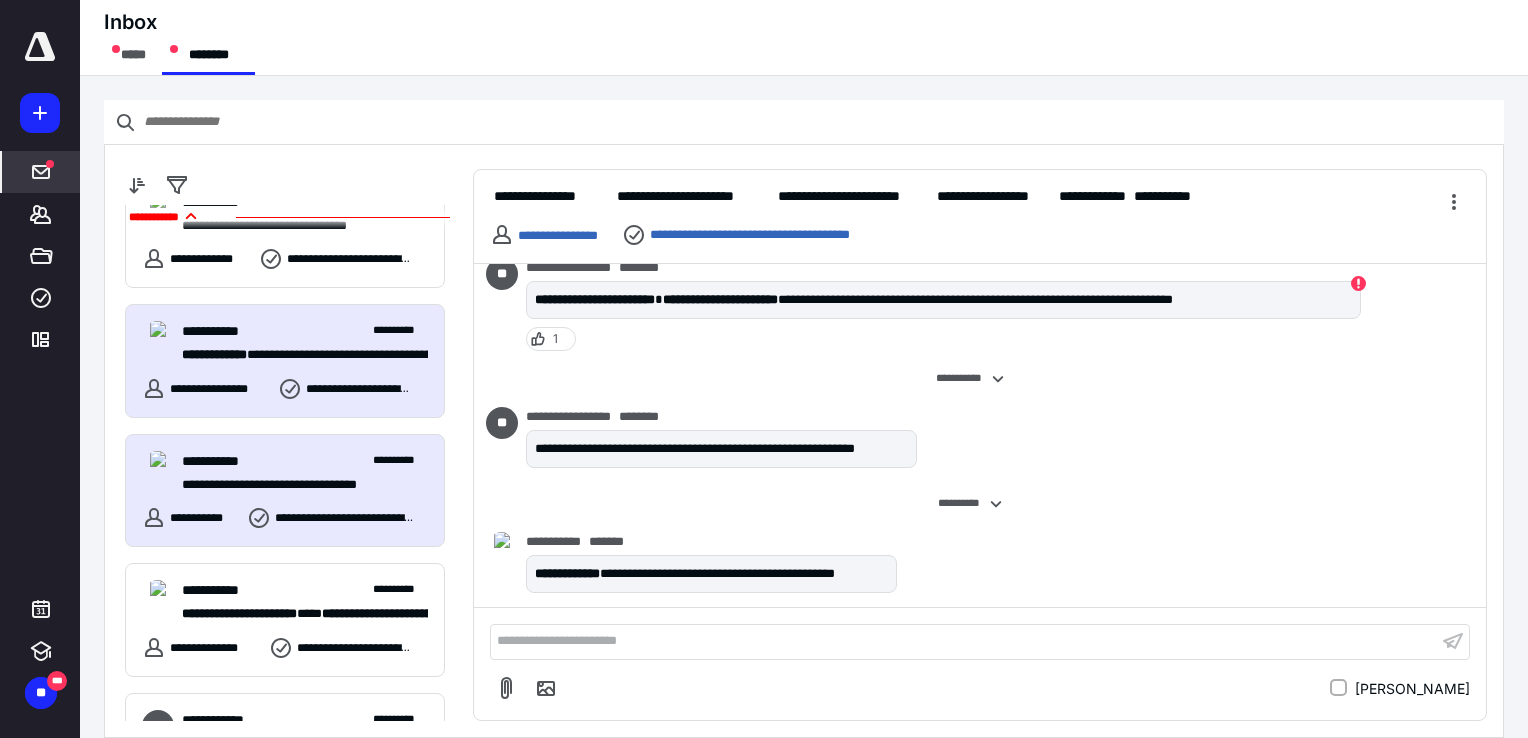 click on "**********" at bounding box center (297, 485) 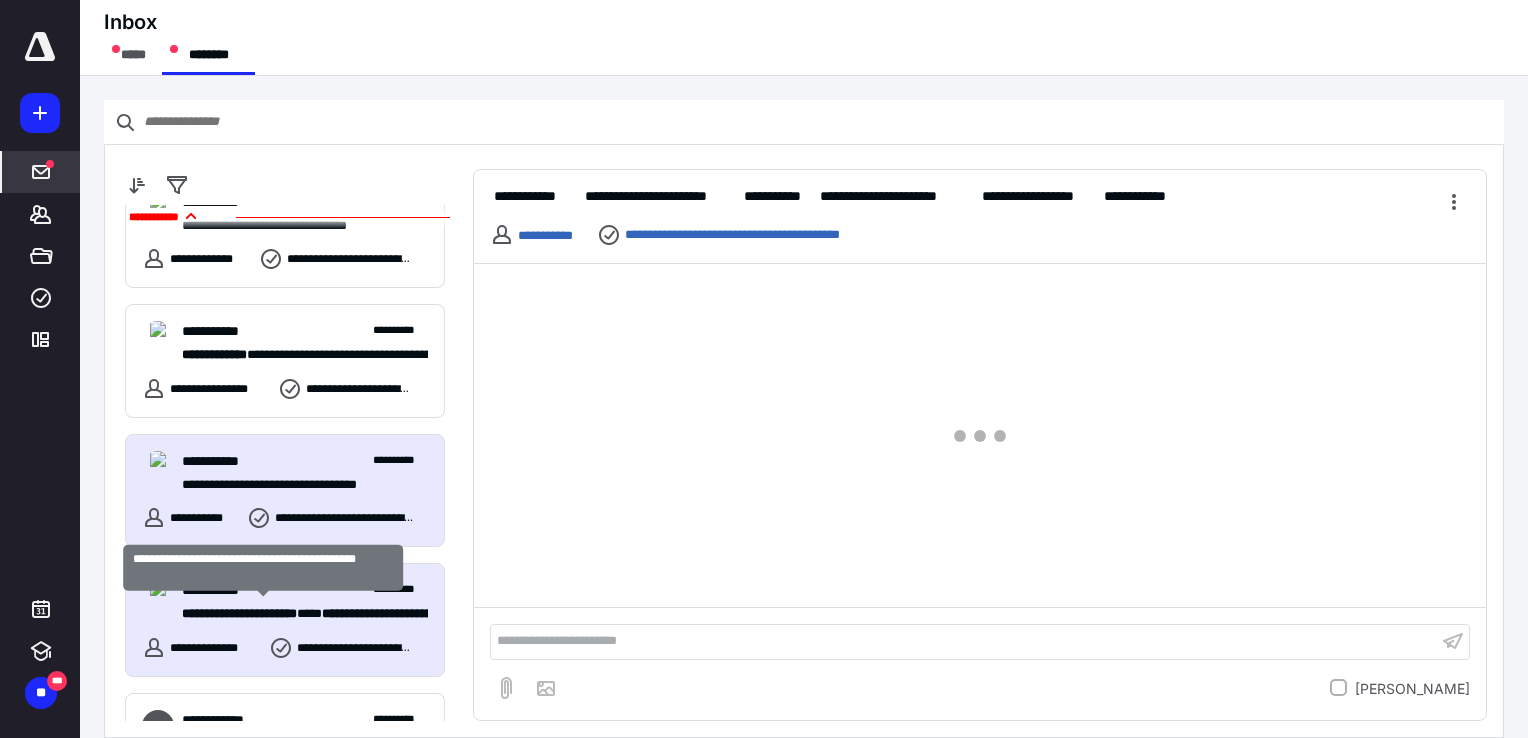 click on "**********" at bounding box center (239, 613) 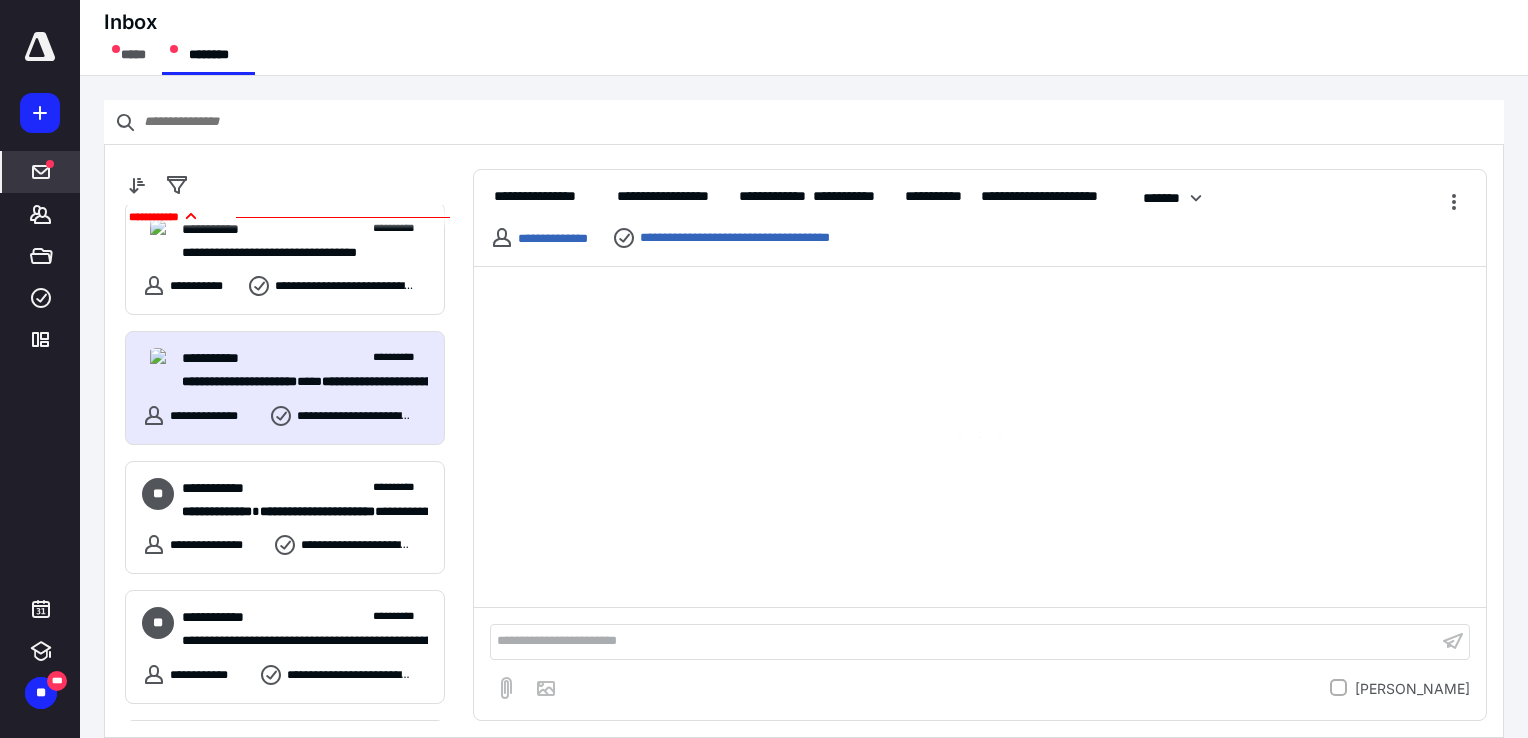 scroll, scrollTop: 1500, scrollLeft: 0, axis: vertical 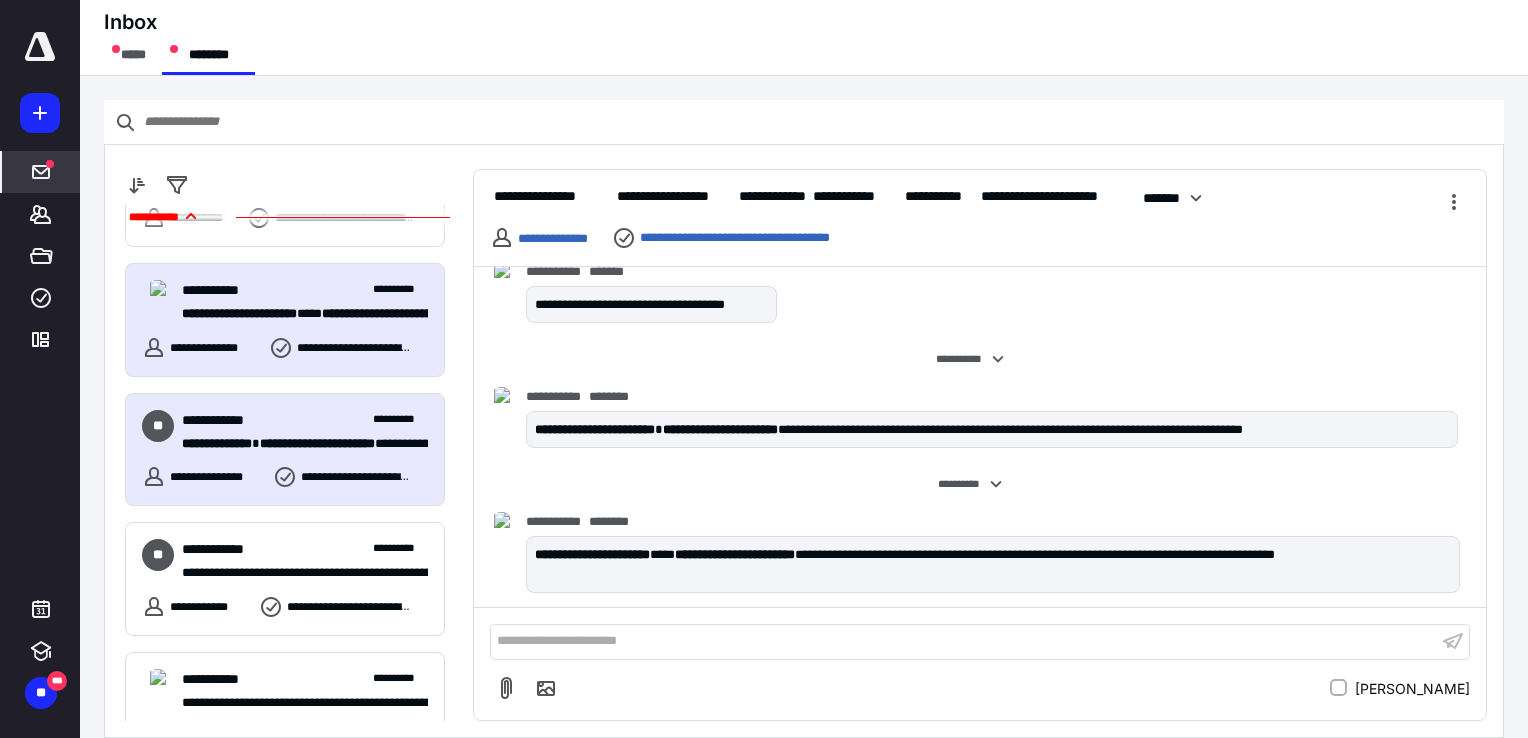 click on "**********" at bounding box center [285, 450] 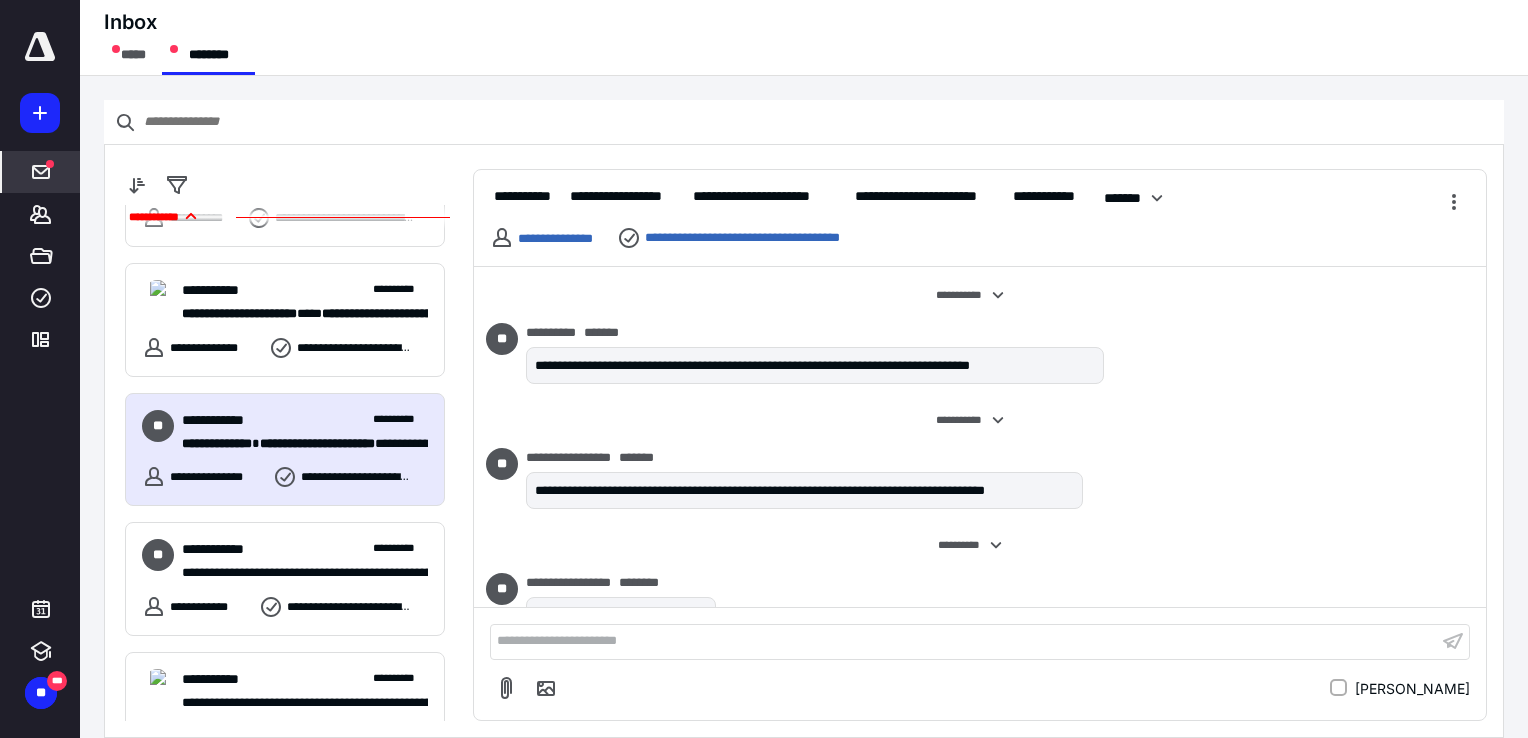 scroll, scrollTop: 705, scrollLeft: 0, axis: vertical 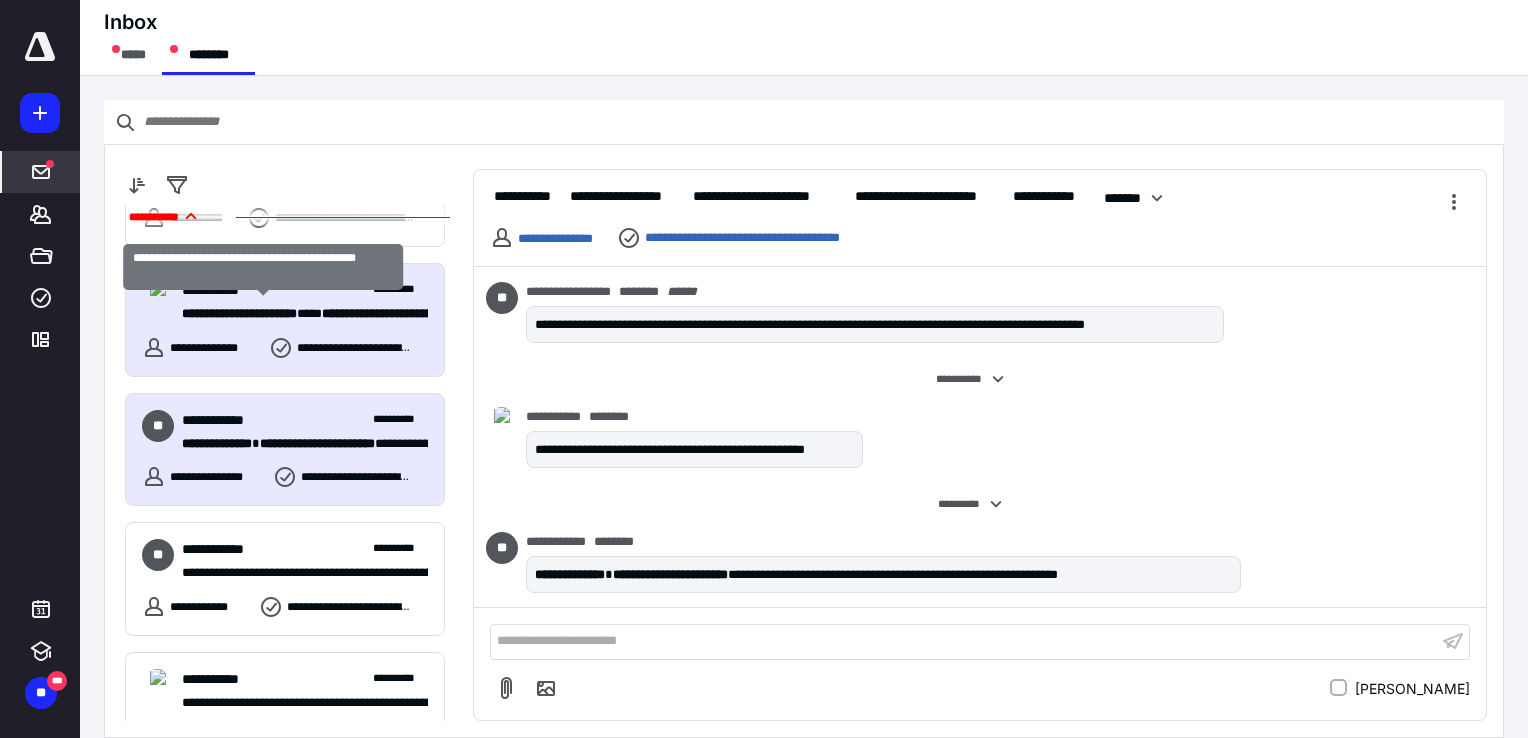 click on "**********" at bounding box center [239, 313] 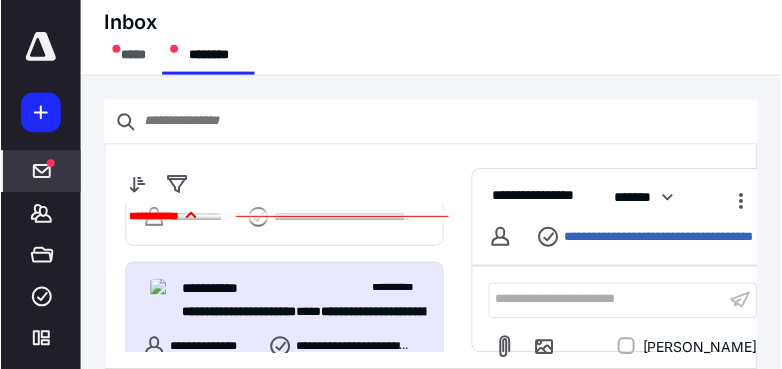 scroll, scrollTop: 896, scrollLeft: 0, axis: vertical 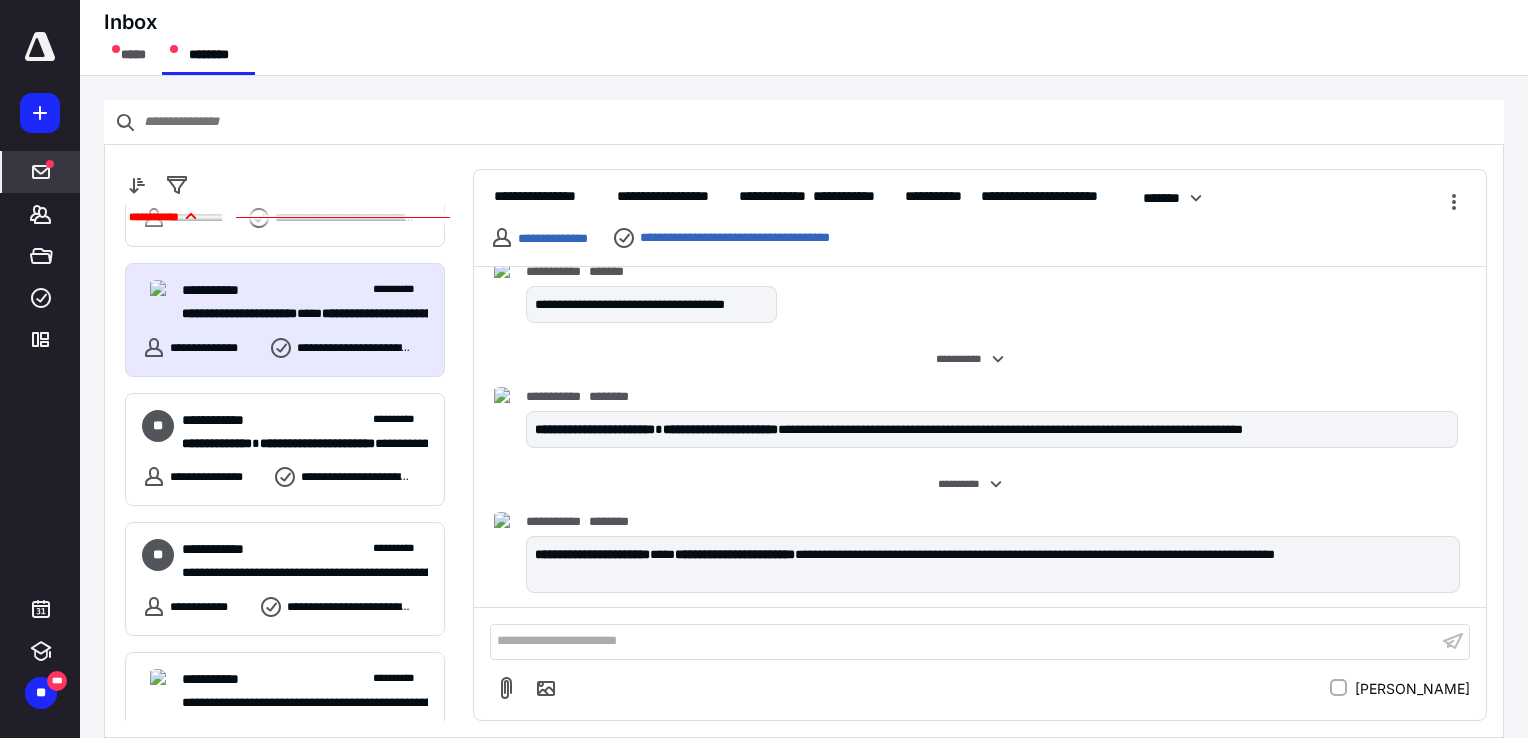 click at bounding box center (40, 47) 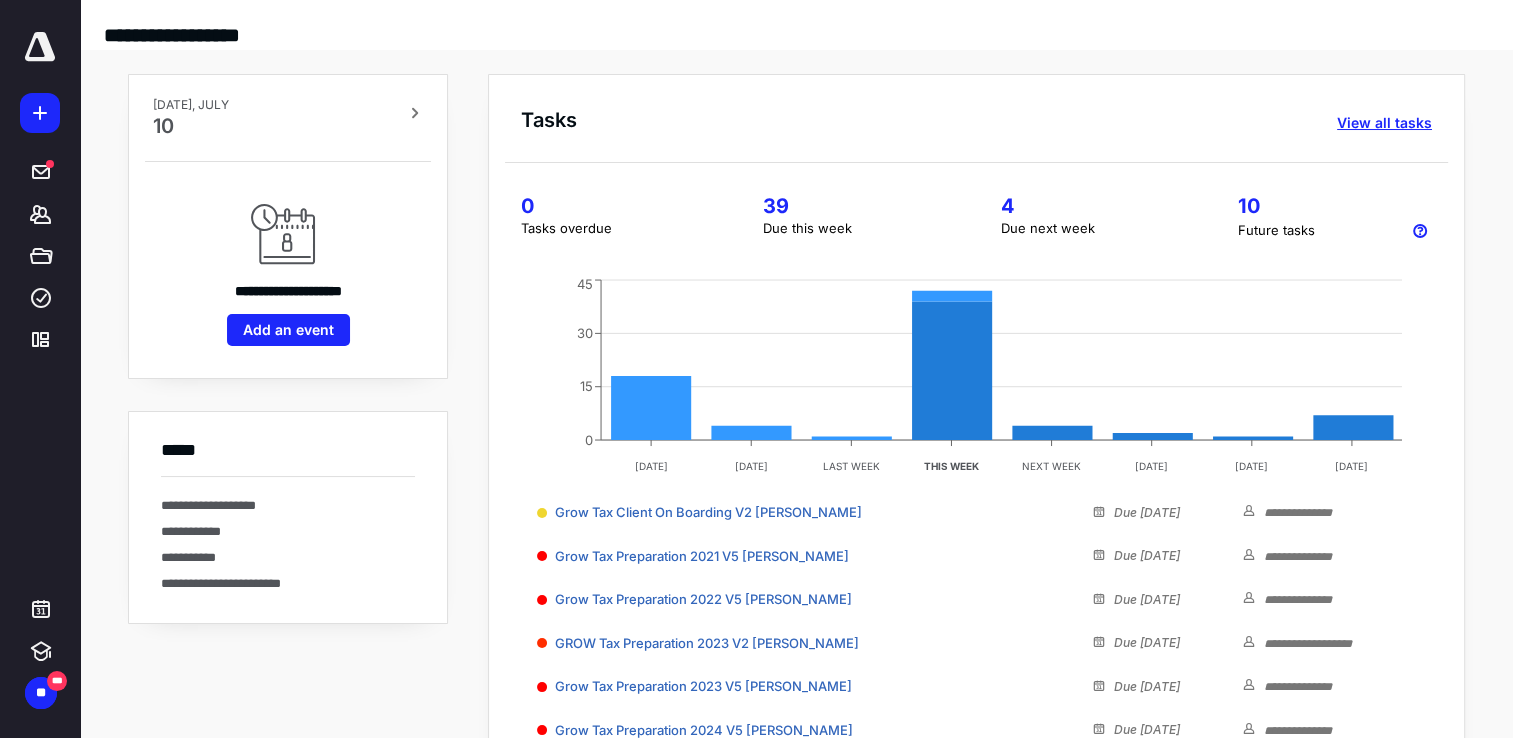 click on "View all tasks" at bounding box center [1384, 123] 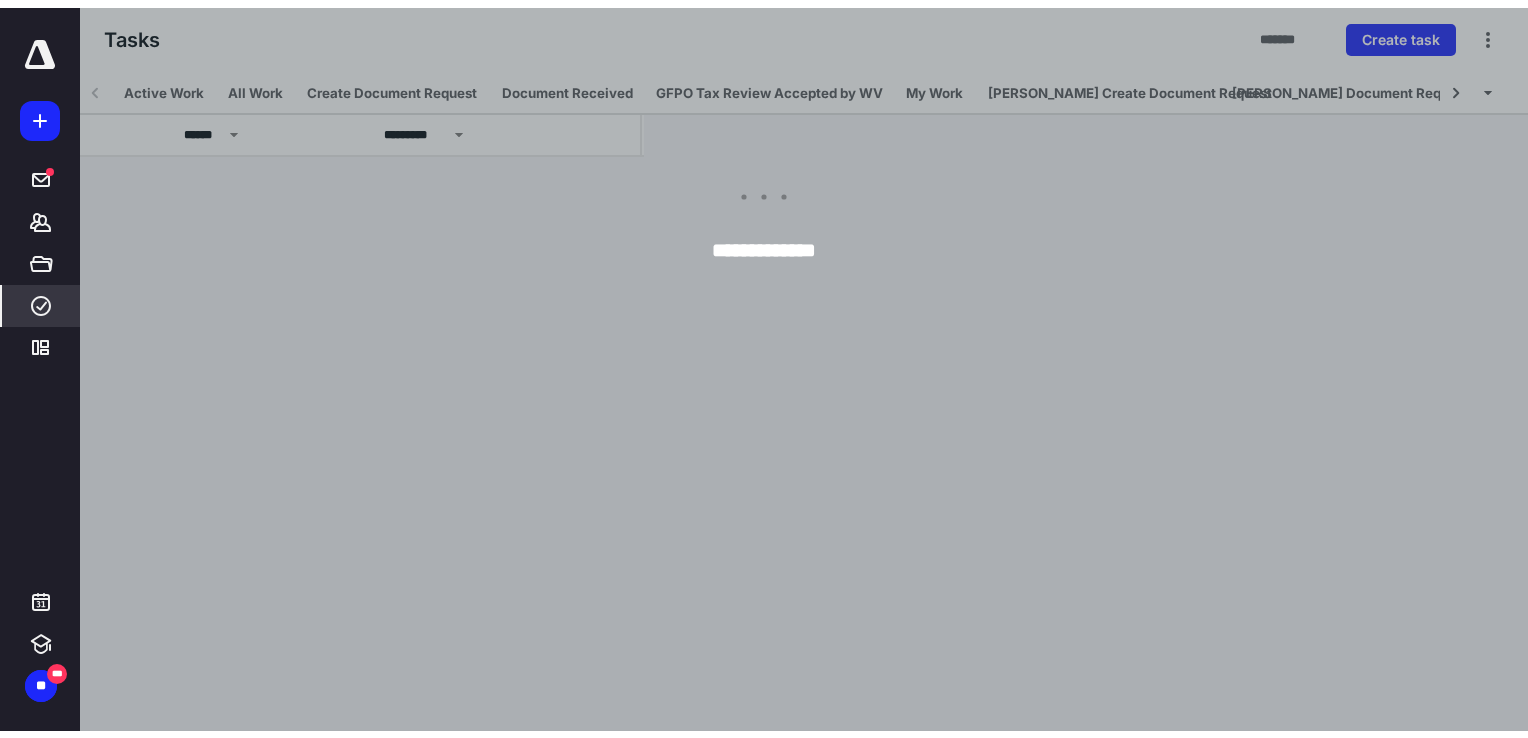 scroll, scrollTop: 0, scrollLeft: 32, axis: horizontal 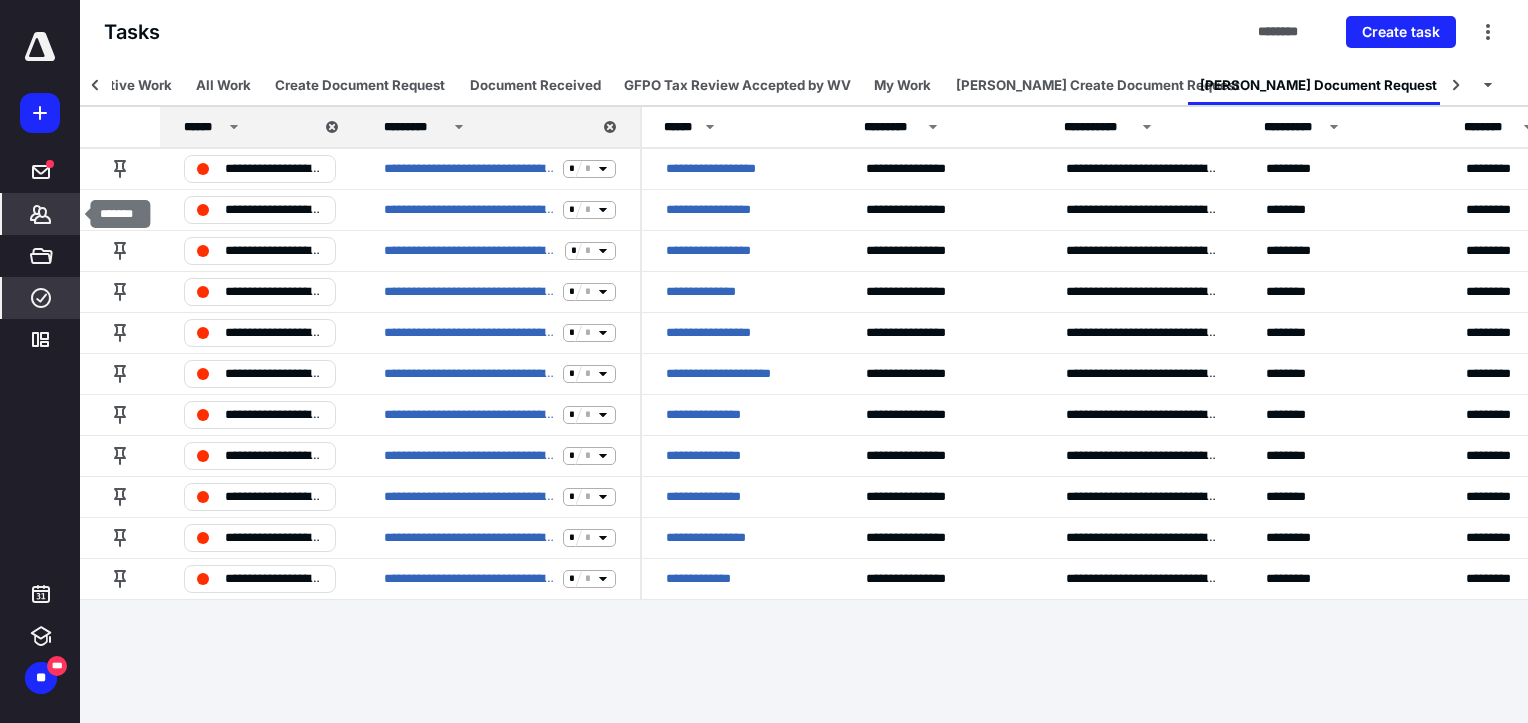 click 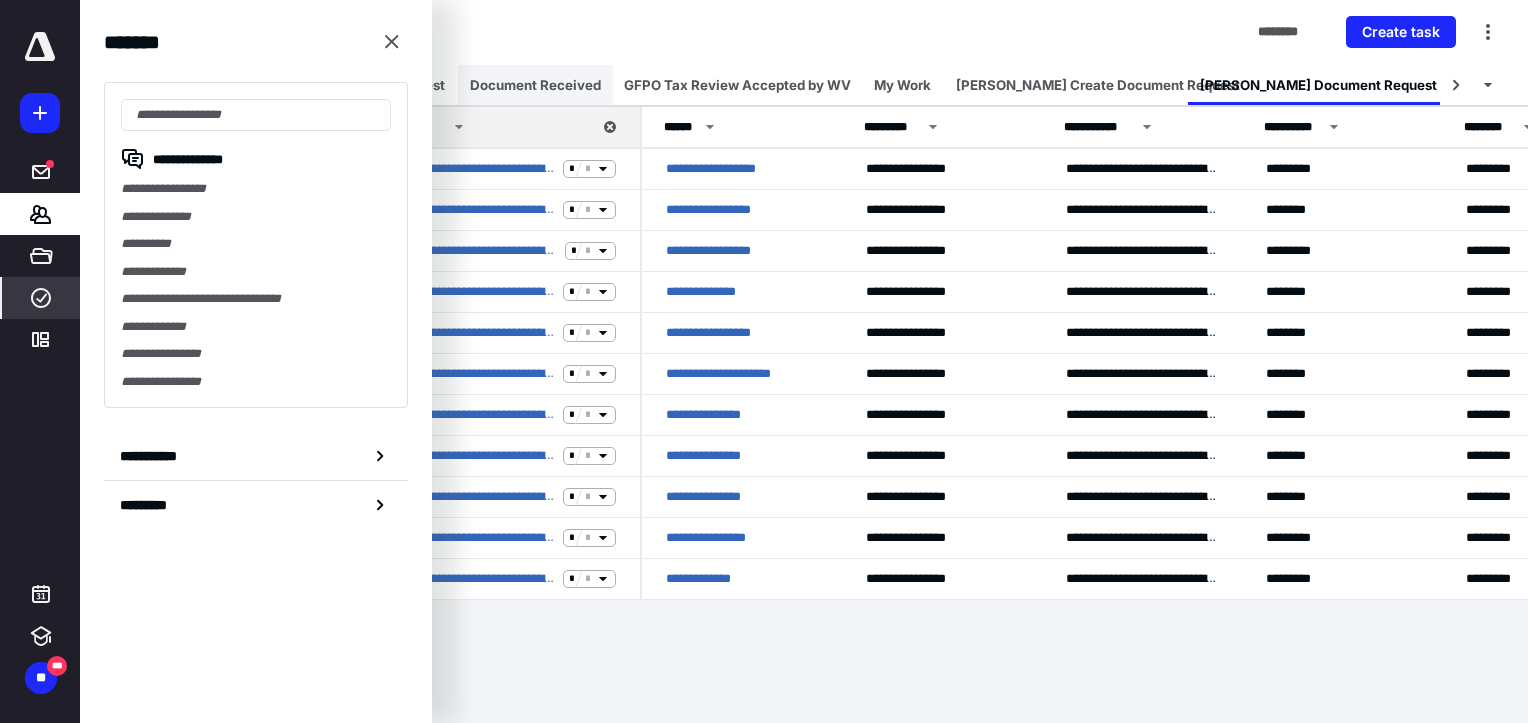 click on "Document Received" at bounding box center (535, 85) 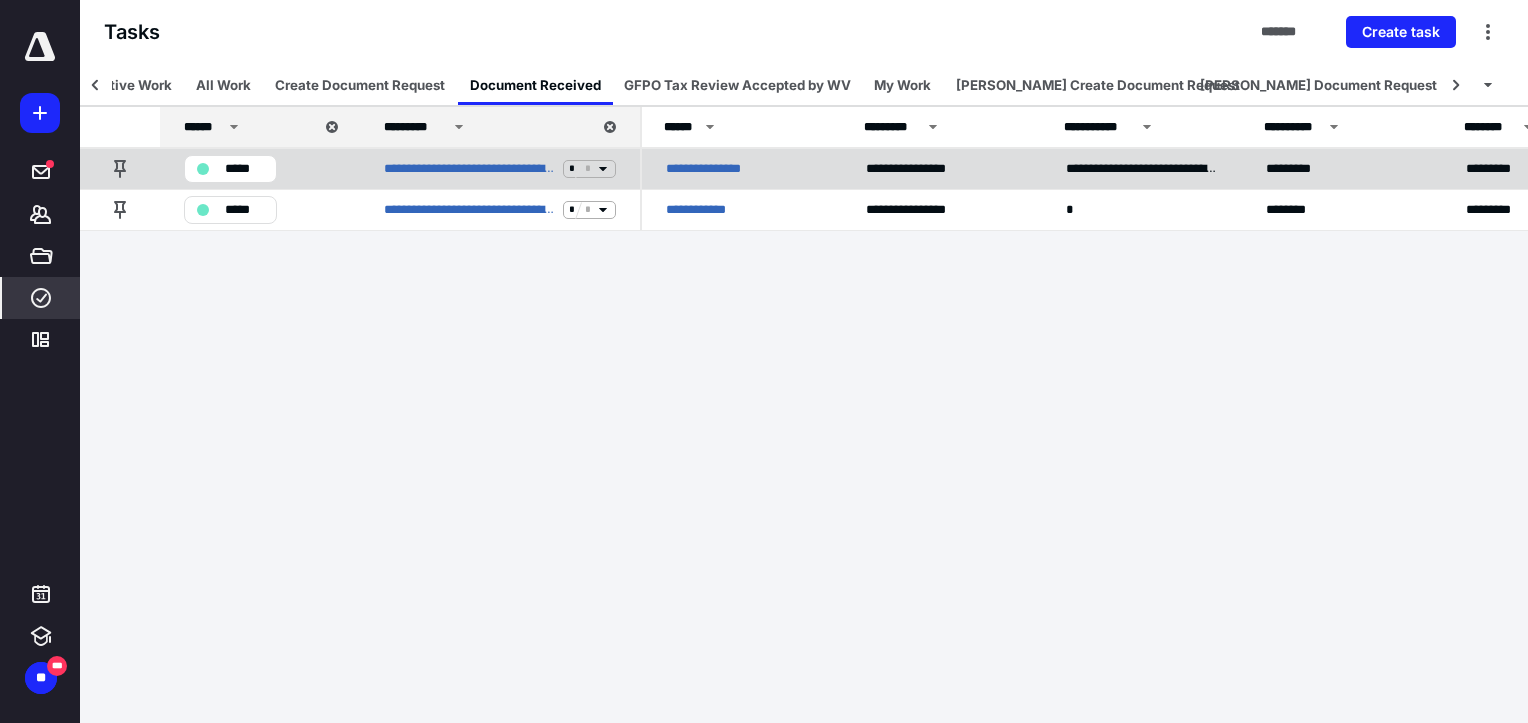 click on "**********" at bounding box center (716, 169) 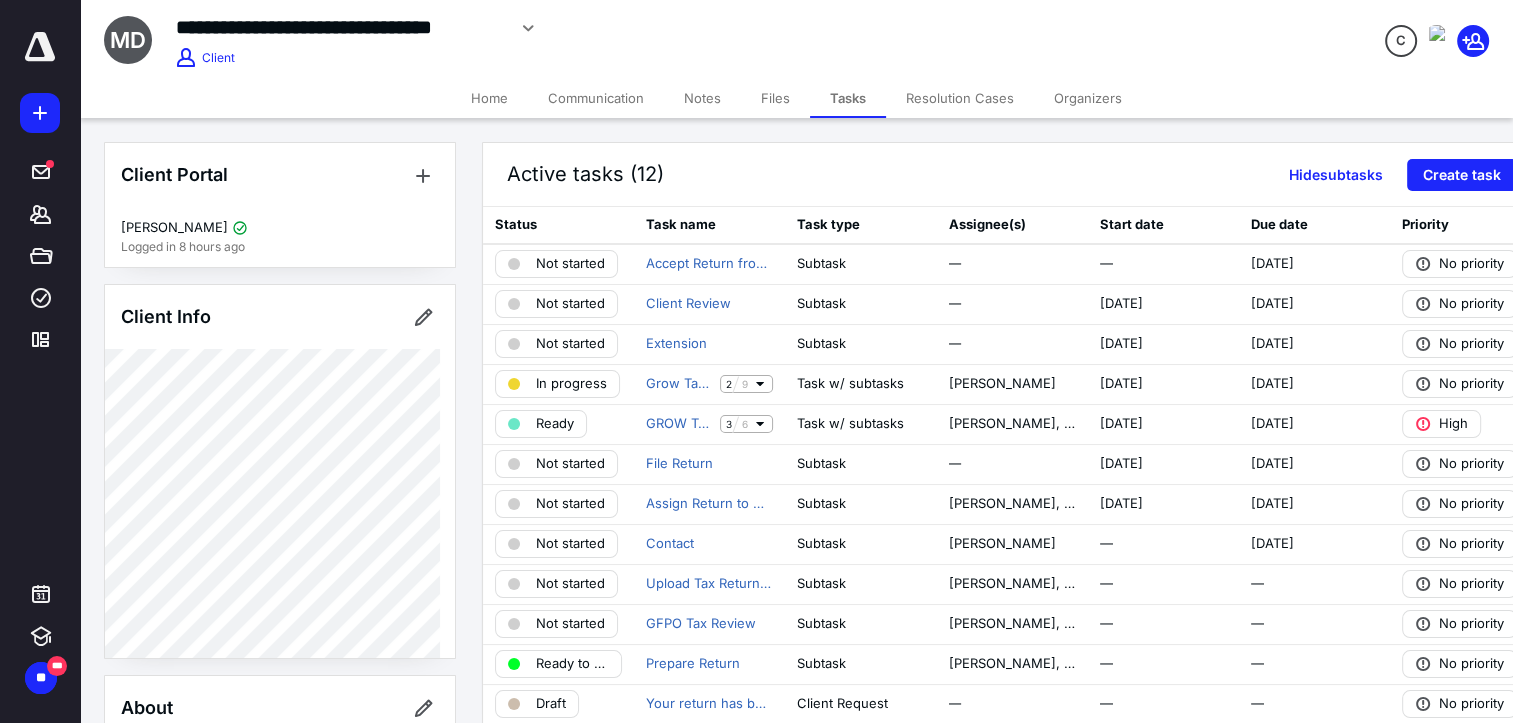 click on "Files" at bounding box center (775, 98) 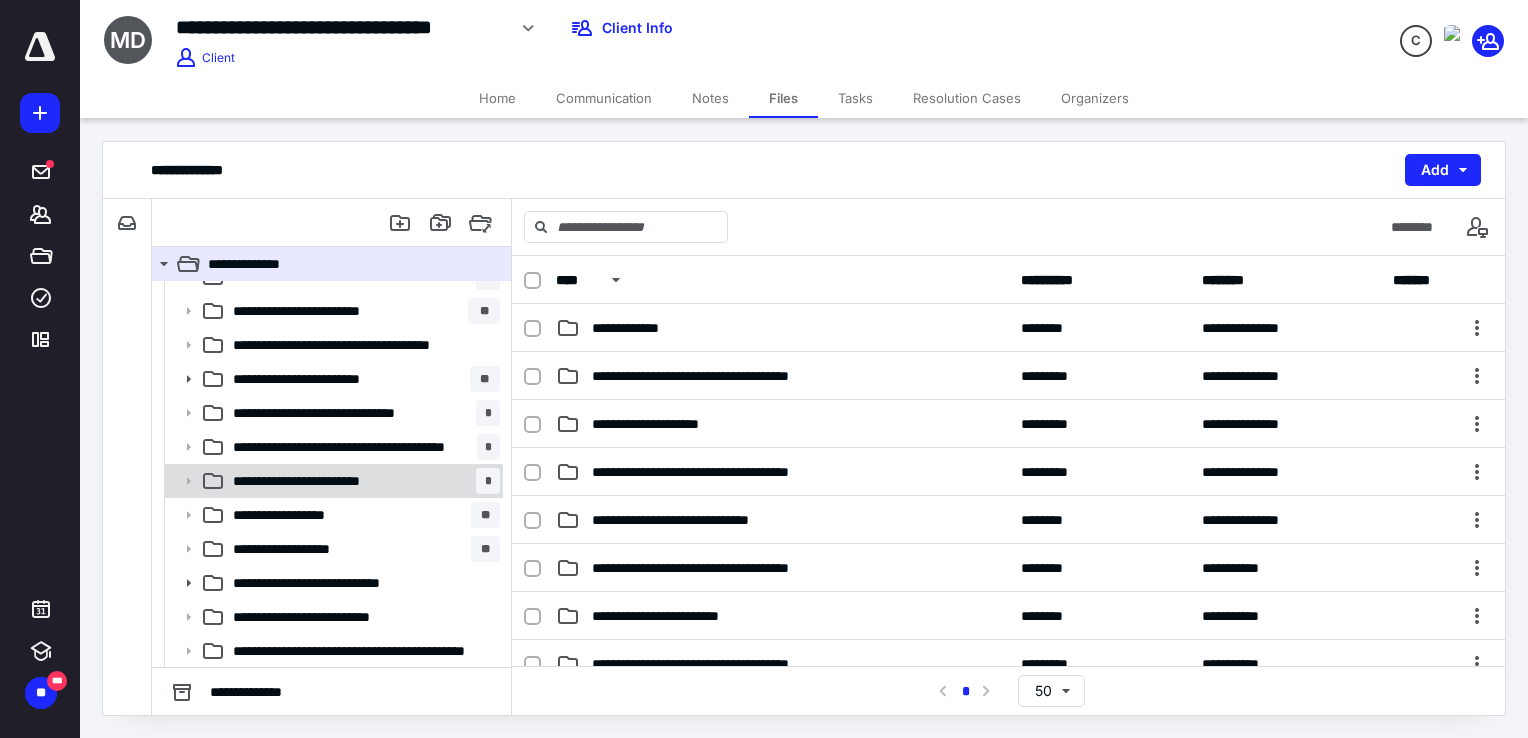 scroll, scrollTop: 225, scrollLeft: 0, axis: vertical 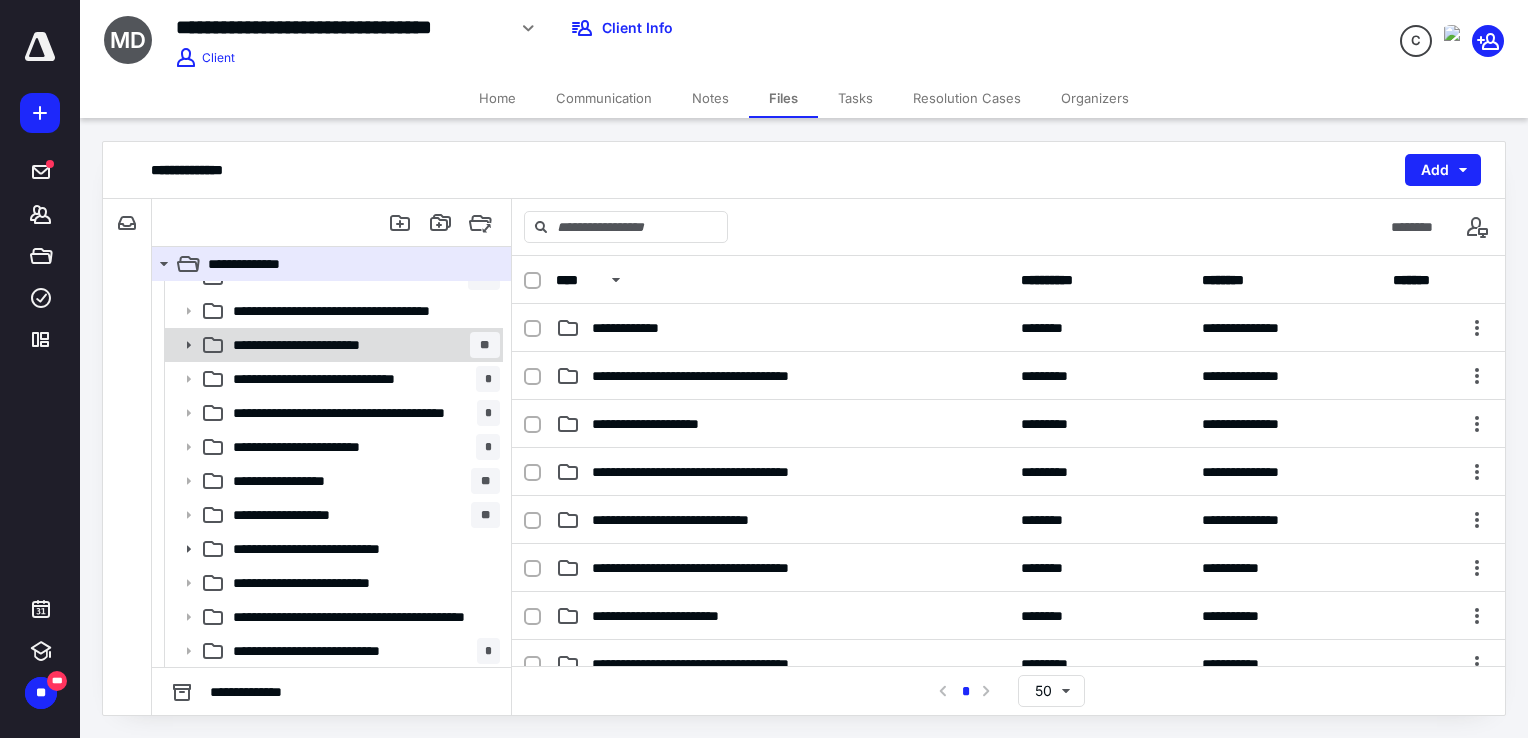 click on "**********" at bounding box center [362, 345] 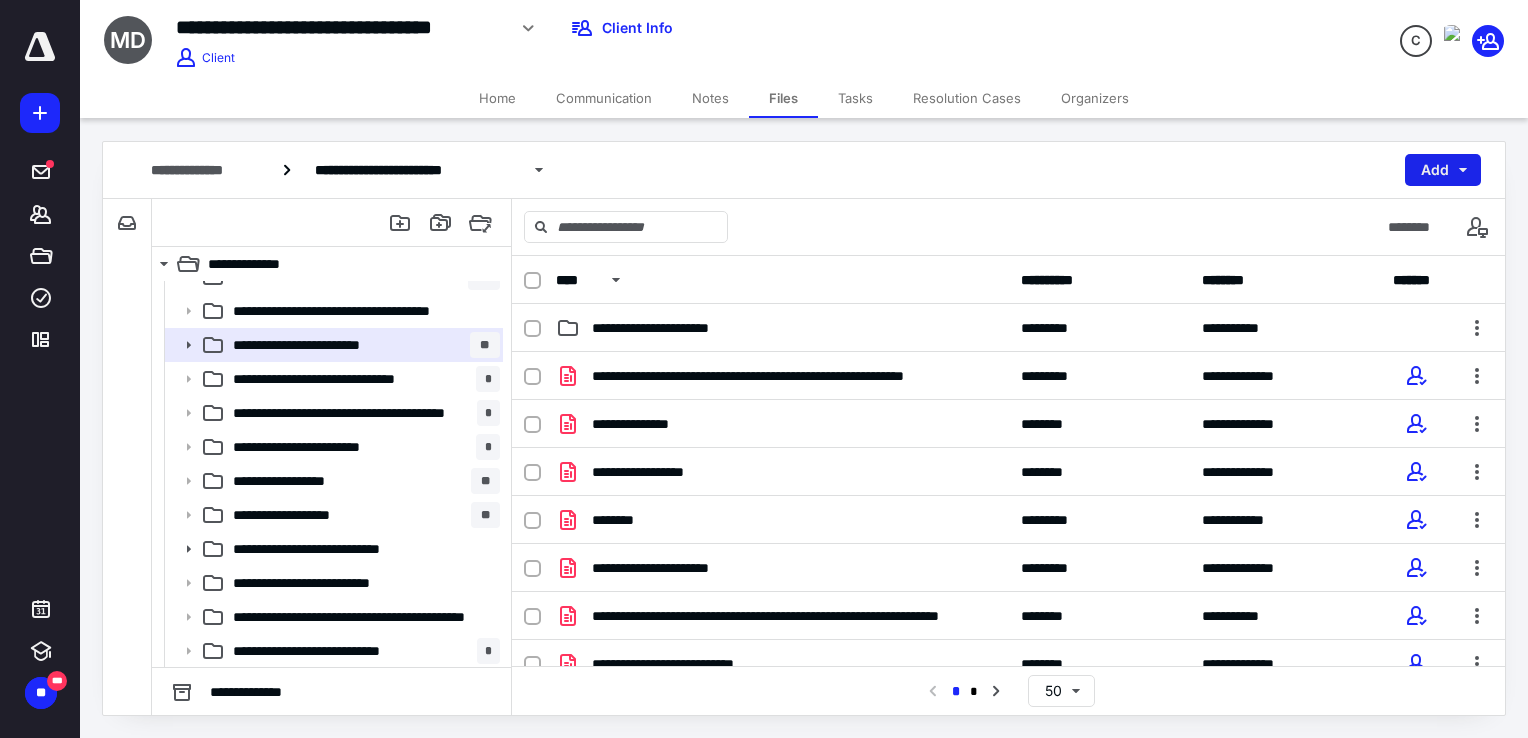 click on "Add" at bounding box center (1443, 170) 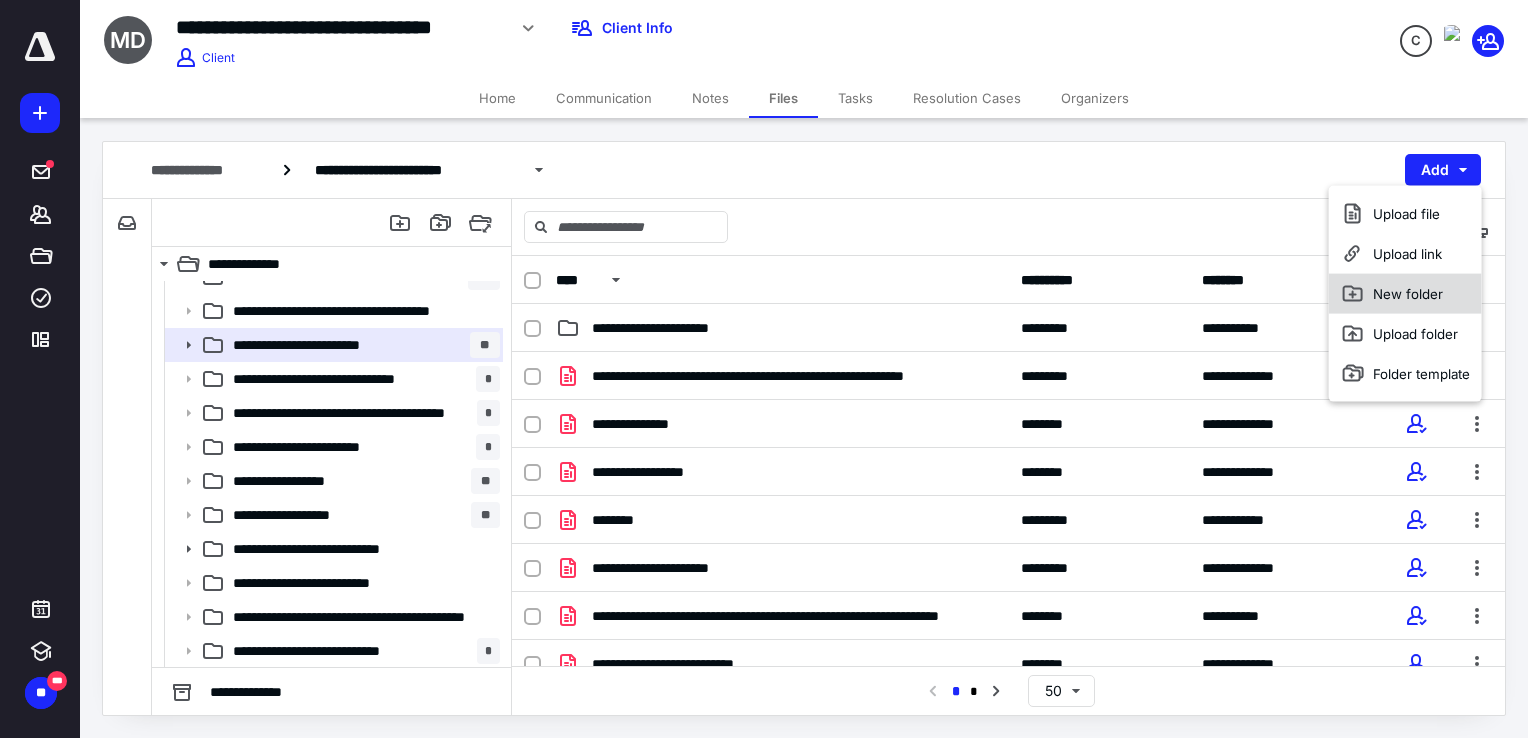 click on "New folder" at bounding box center (1405, 294) 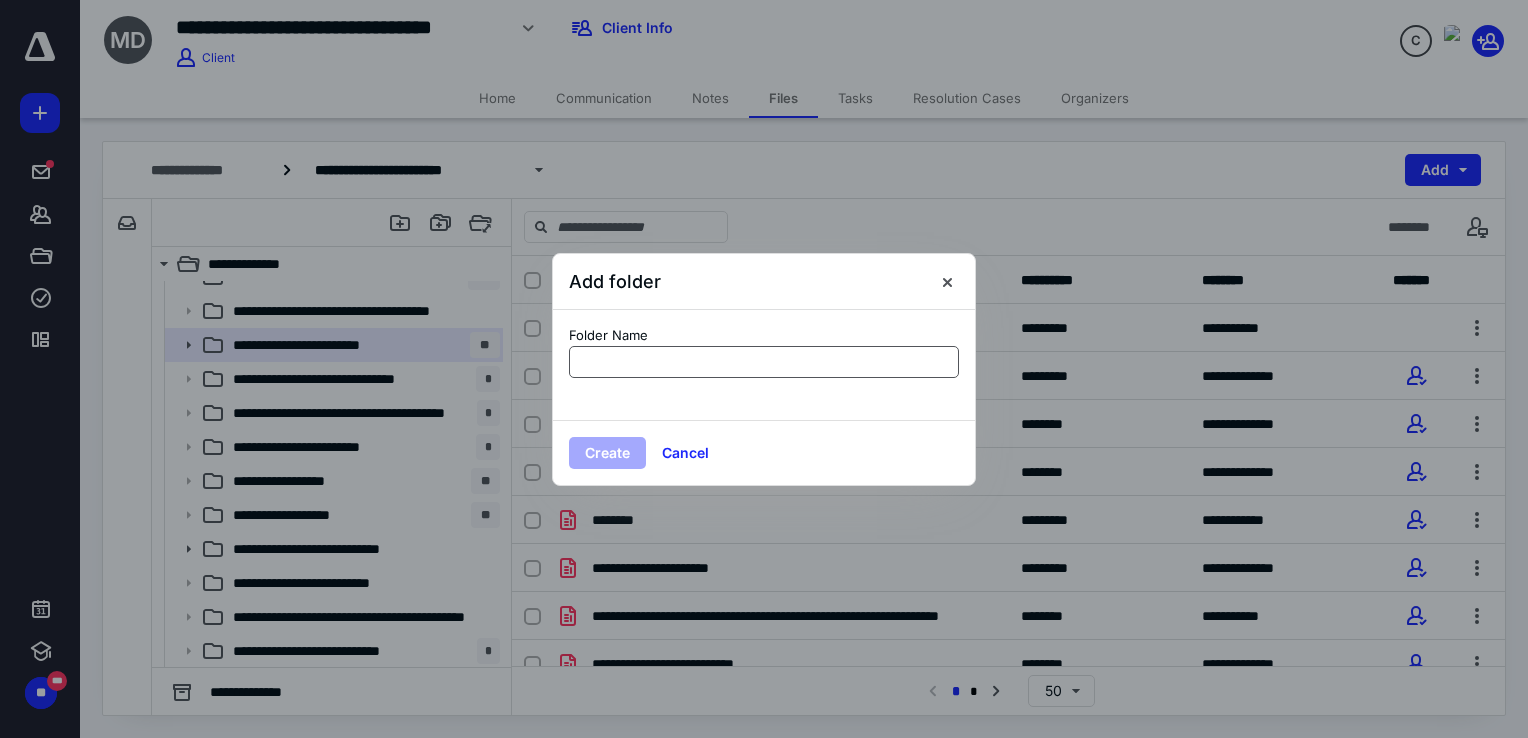 click at bounding box center [764, 362] 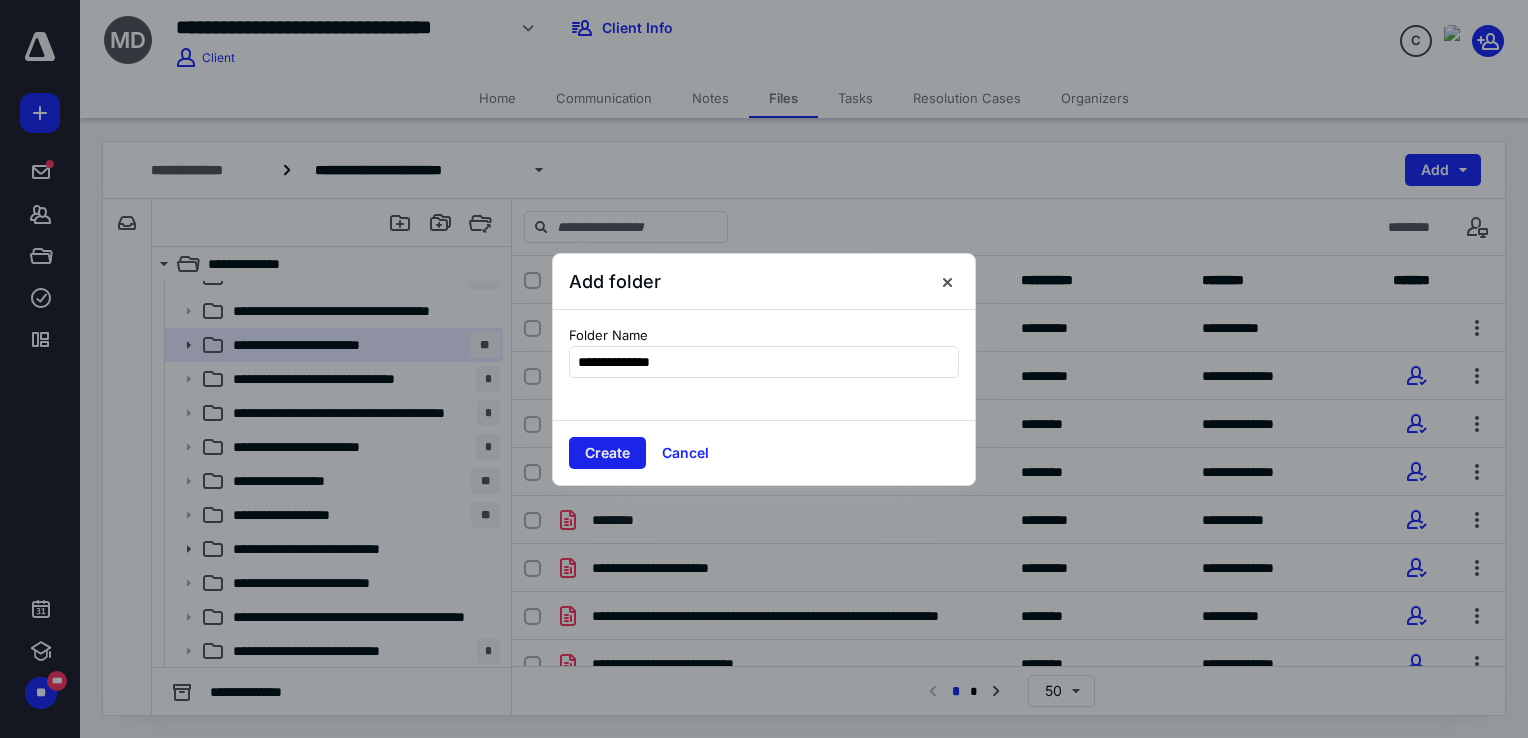 type on "**********" 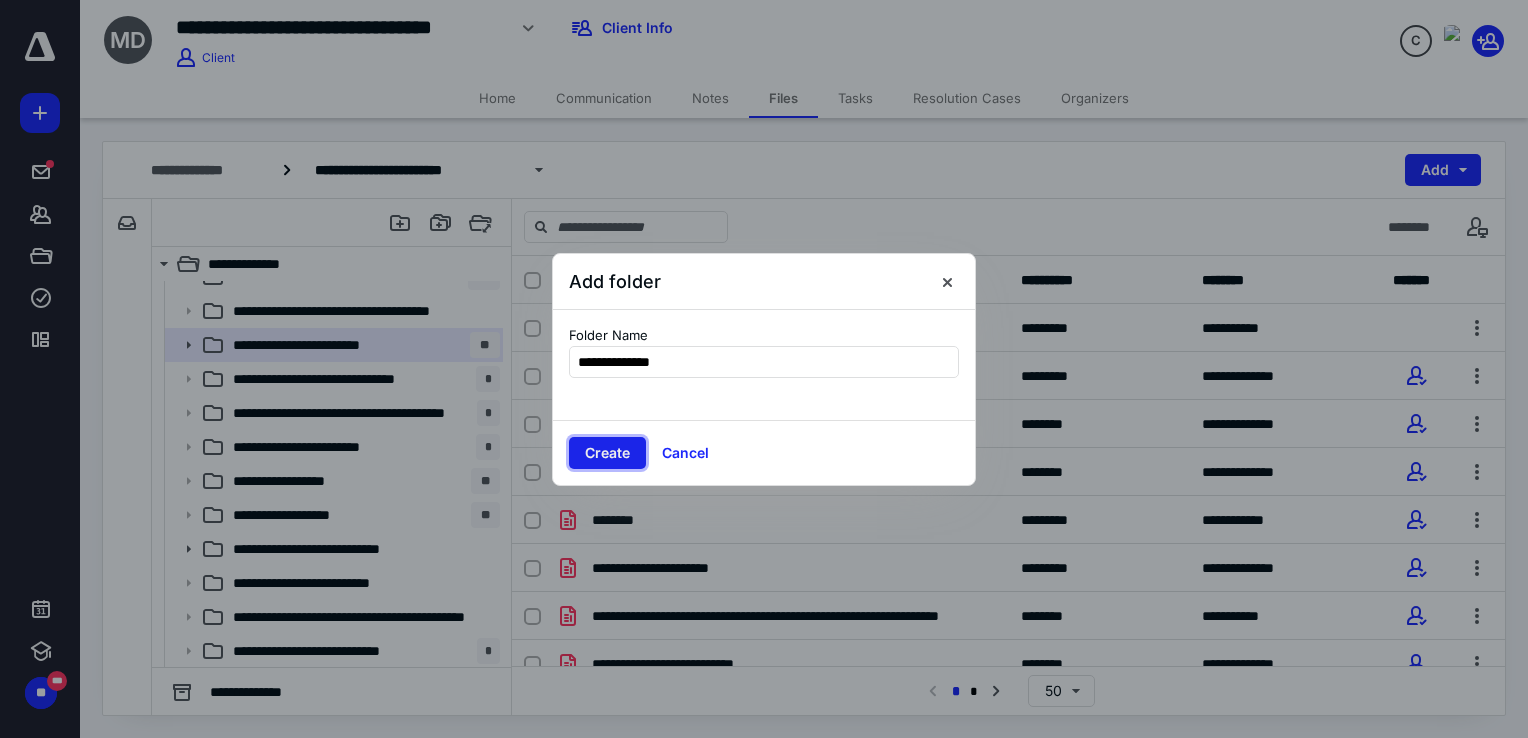 click on "Create" at bounding box center (607, 453) 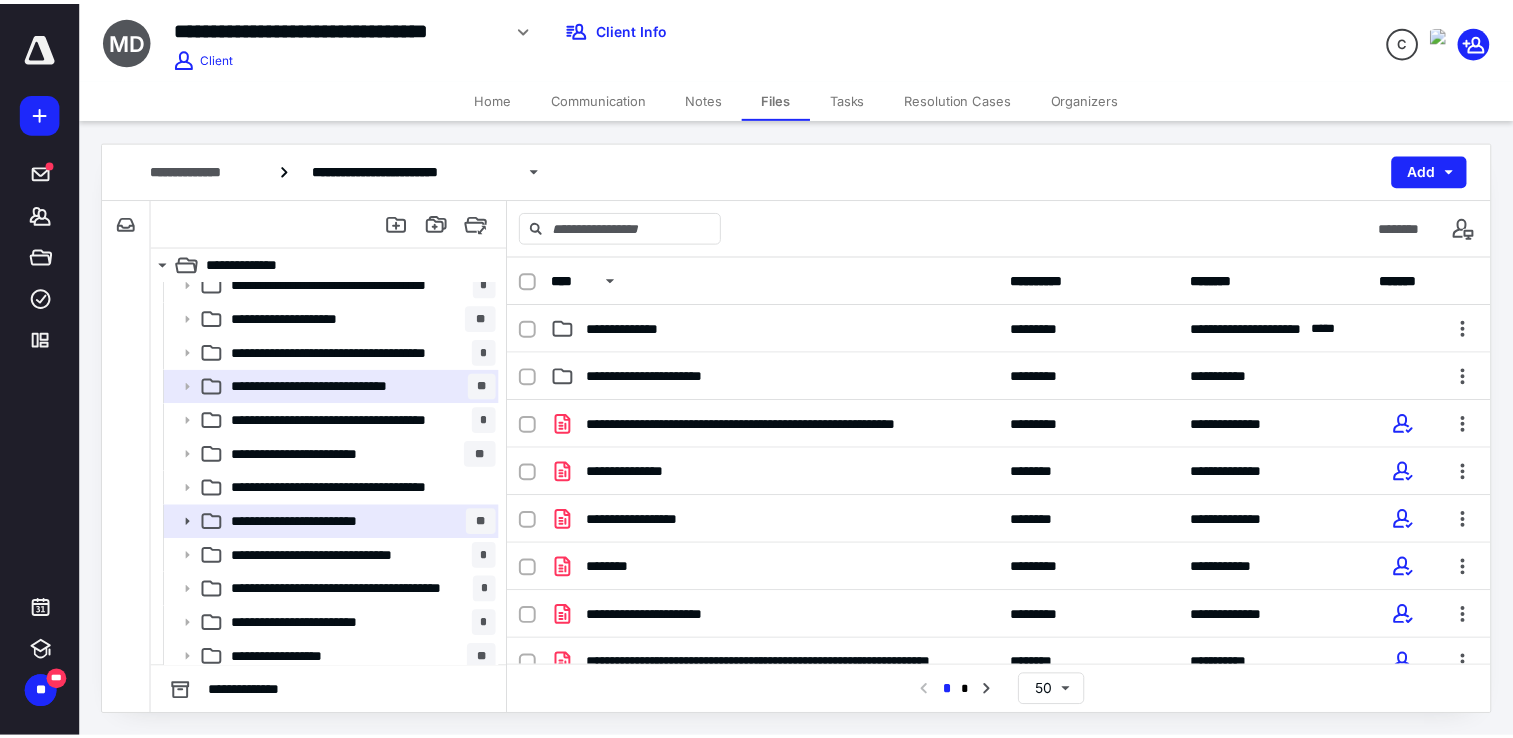 scroll, scrollTop: 0, scrollLeft: 0, axis: both 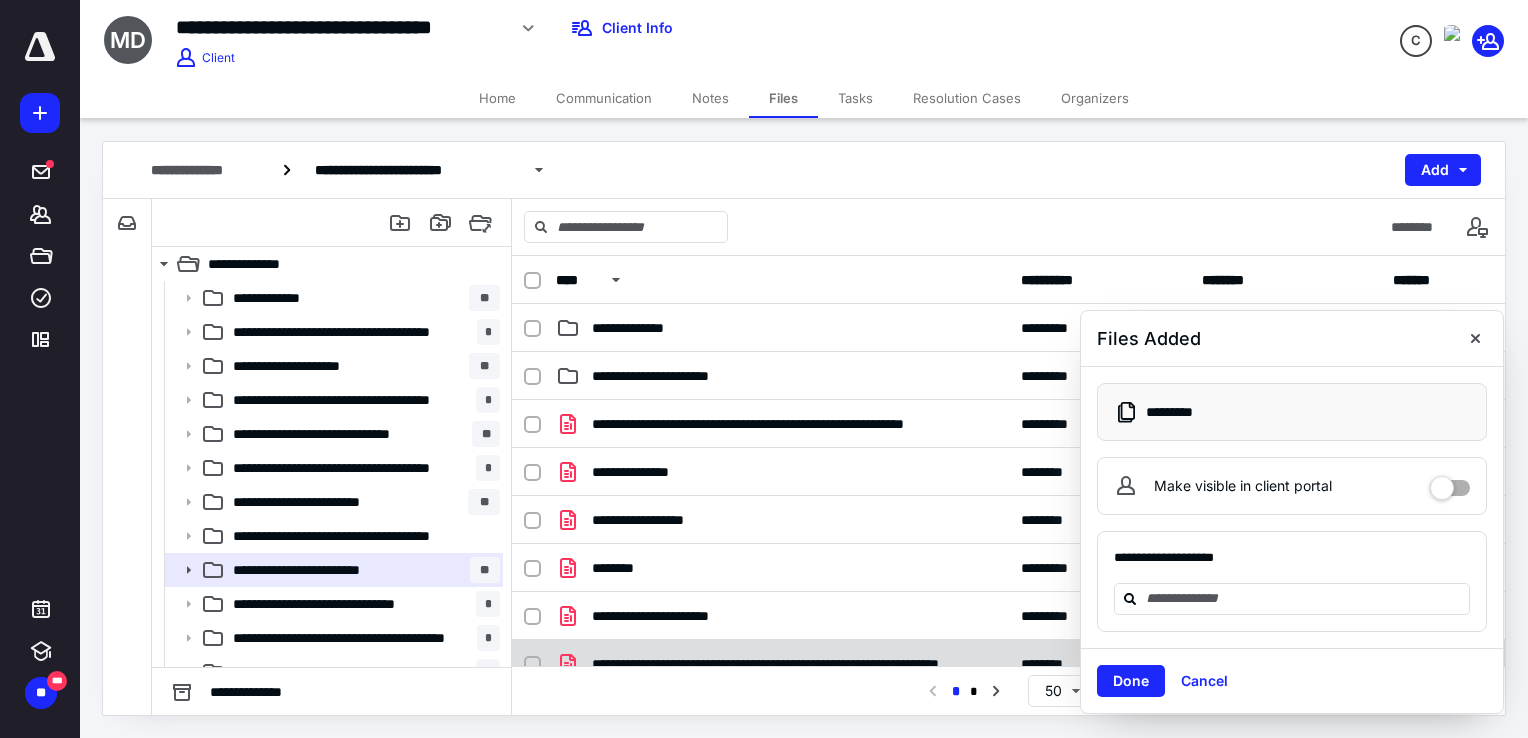 drag, startPoint x: 1199, startPoint y: 683, endPoint x: 1188, endPoint y: 654, distance: 31.016125 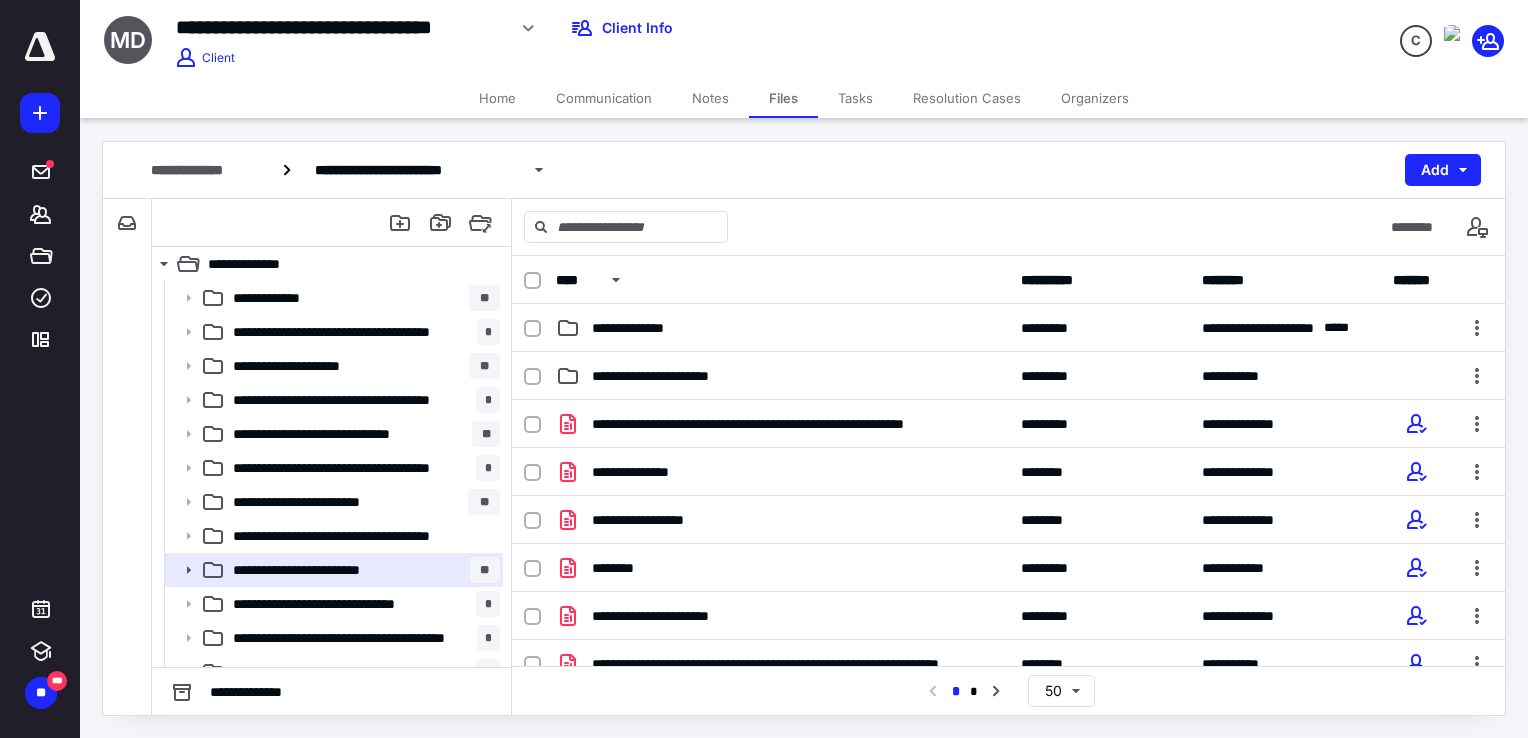 click on "Tasks" at bounding box center (855, 98) 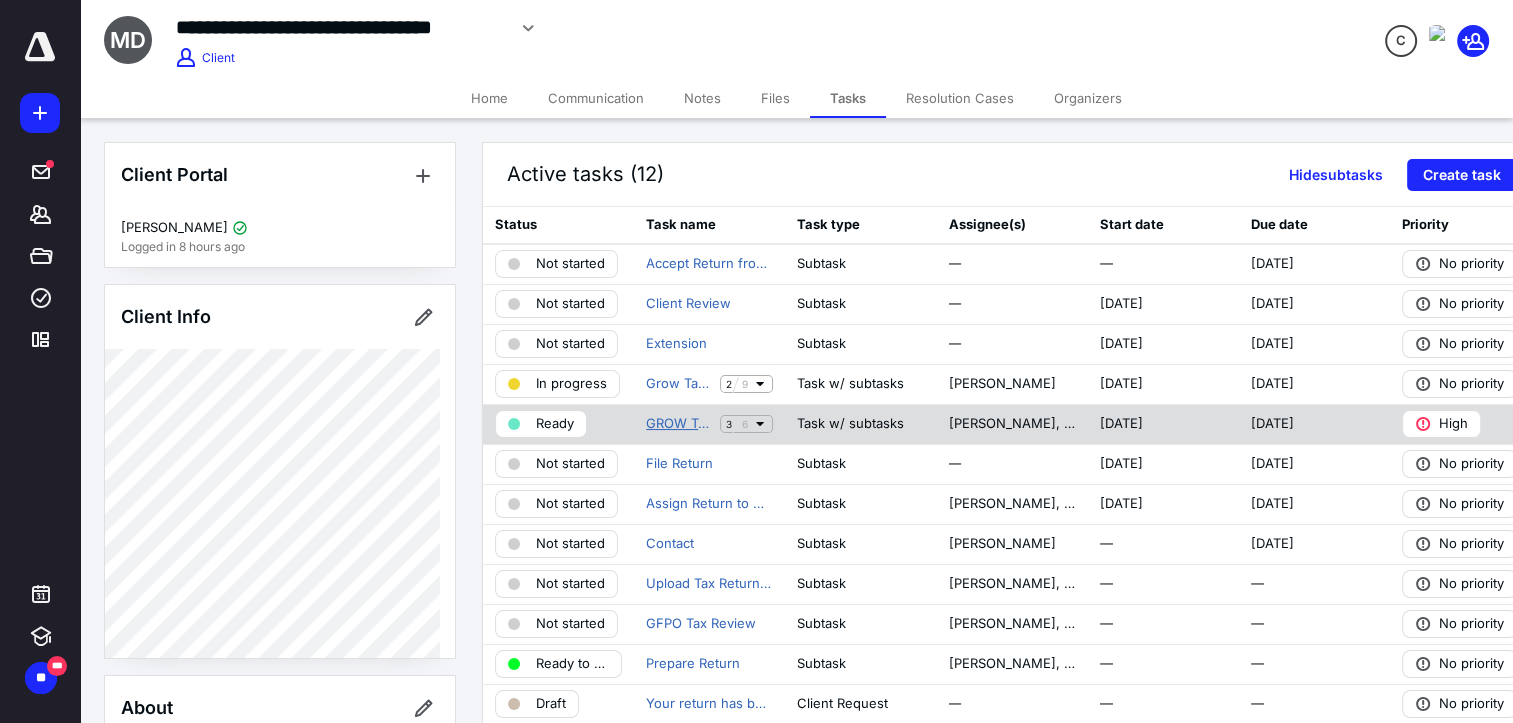 click on "GROW Tax Preparation V2 [PERSON_NAME]" at bounding box center [679, 424] 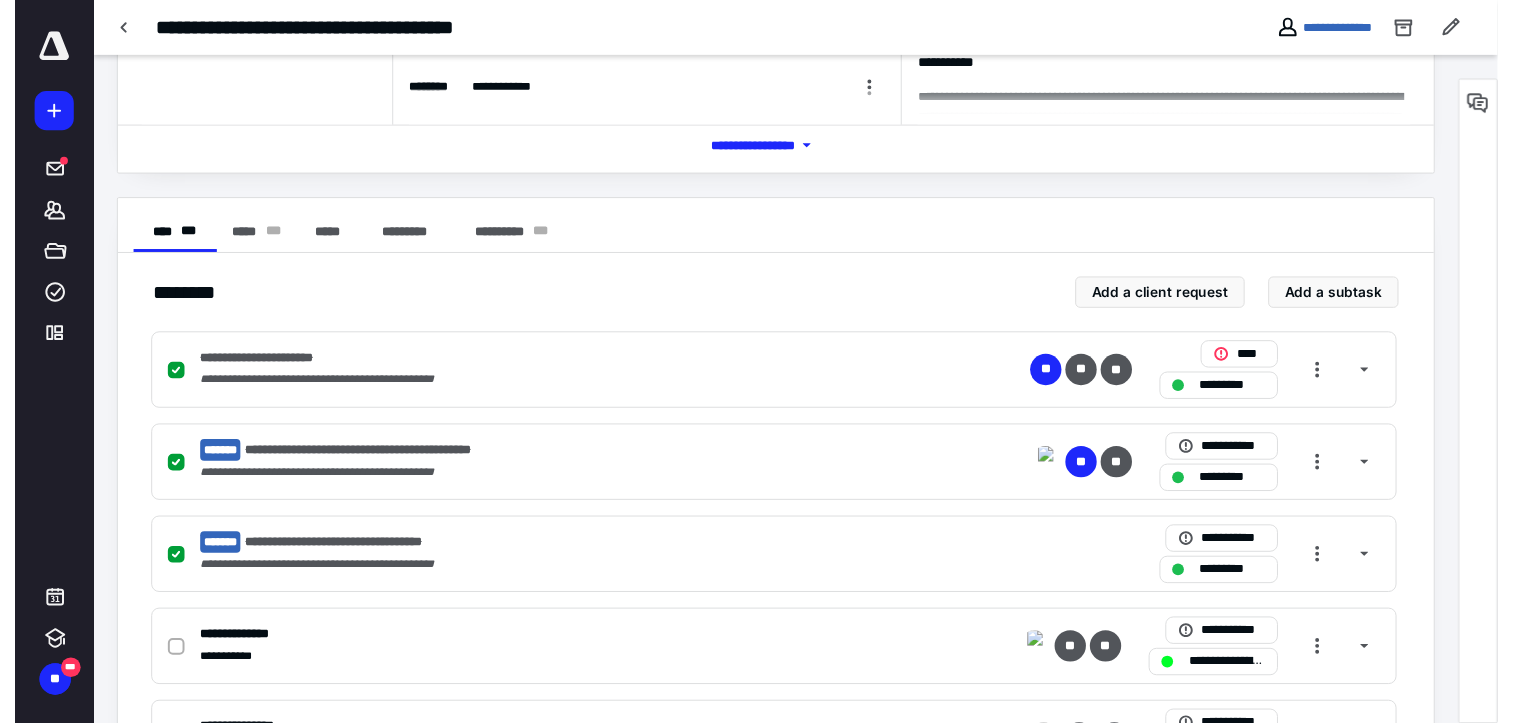 scroll, scrollTop: 0, scrollLeft: 0, axis: both 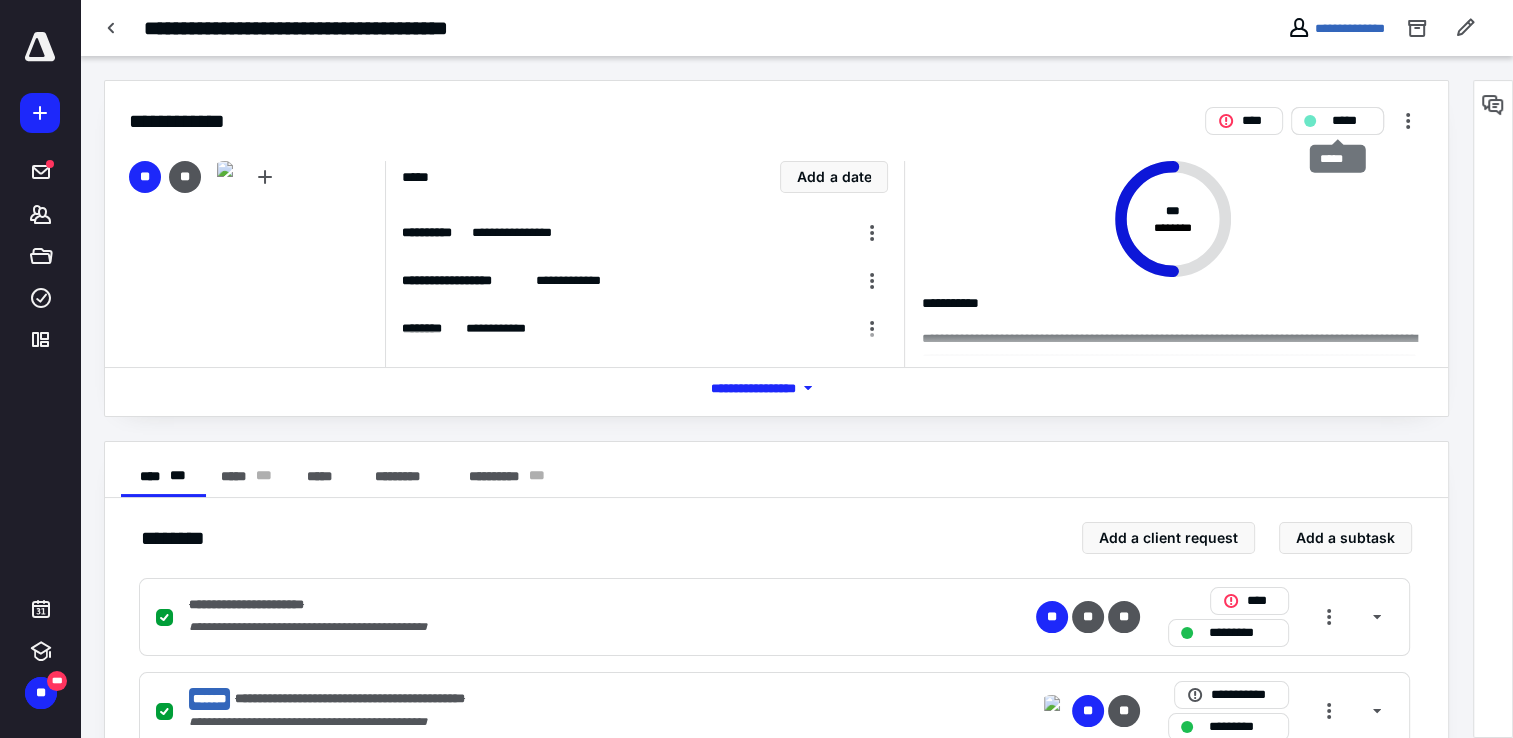 click on "*****" at bounding box center (1351, 121) 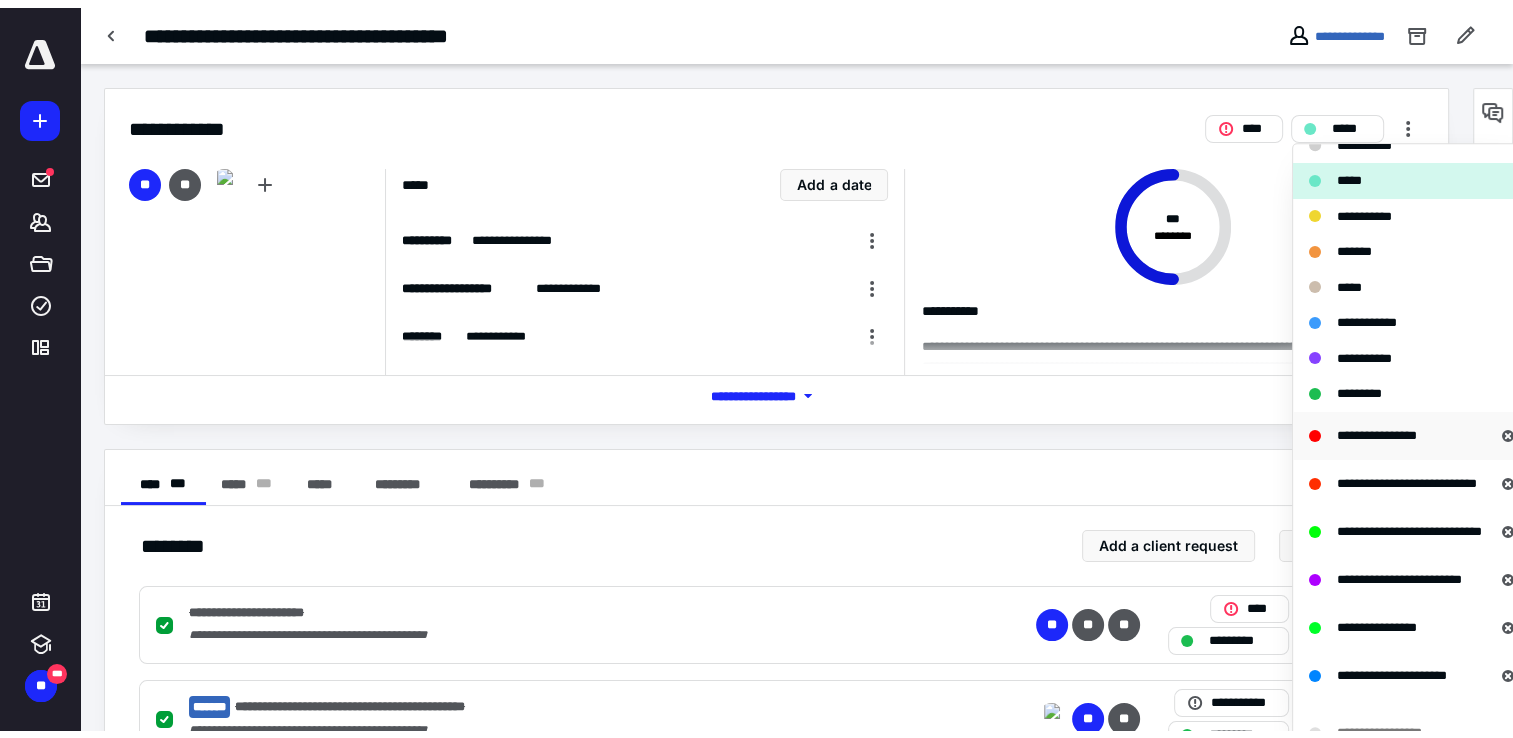 scroll, scrollTop: 400, scrollLeft: 0, axis: vertical 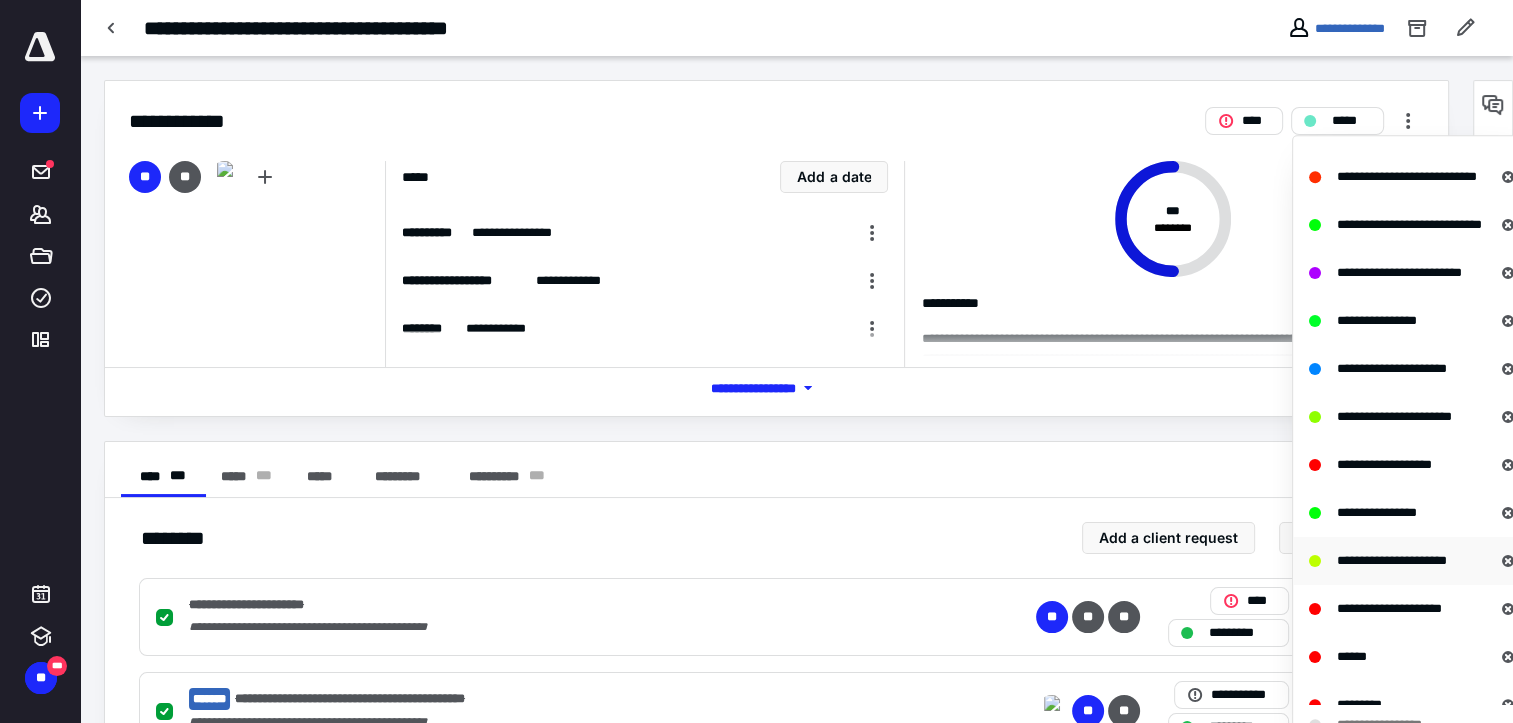 click on "**********" at bounding box center (1392, 560) 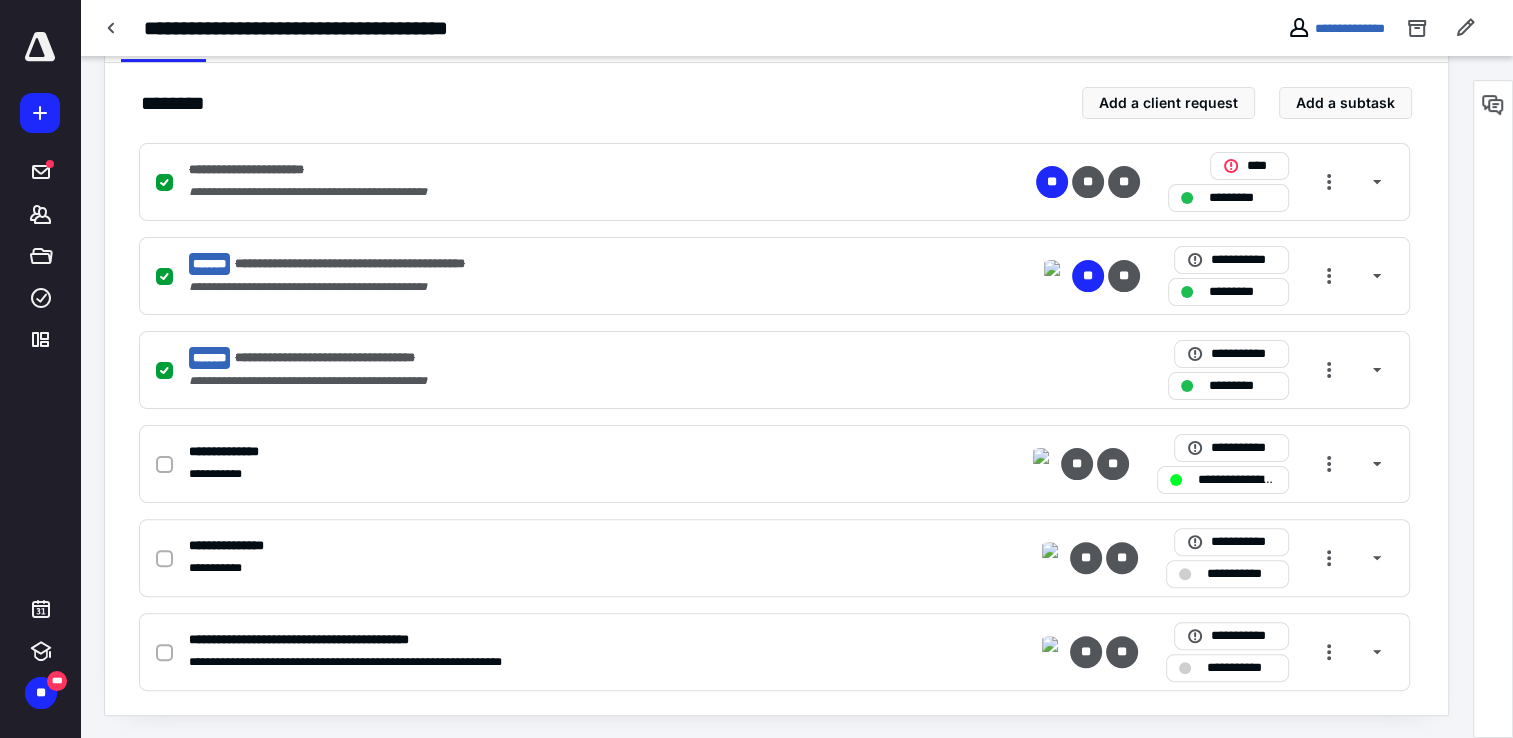 scroll, scrollTop: 436, scrollLeft: 0, axis: vertical 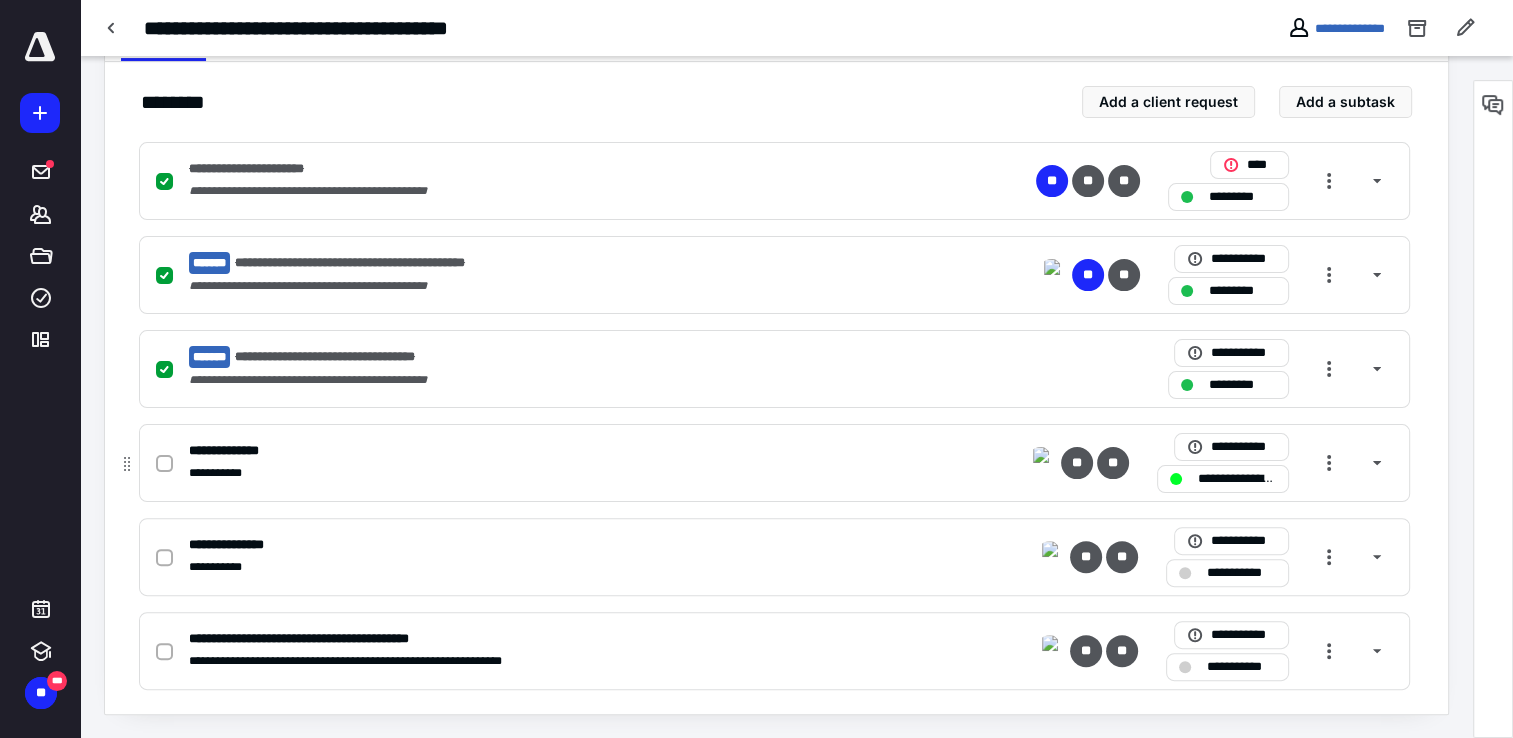 click 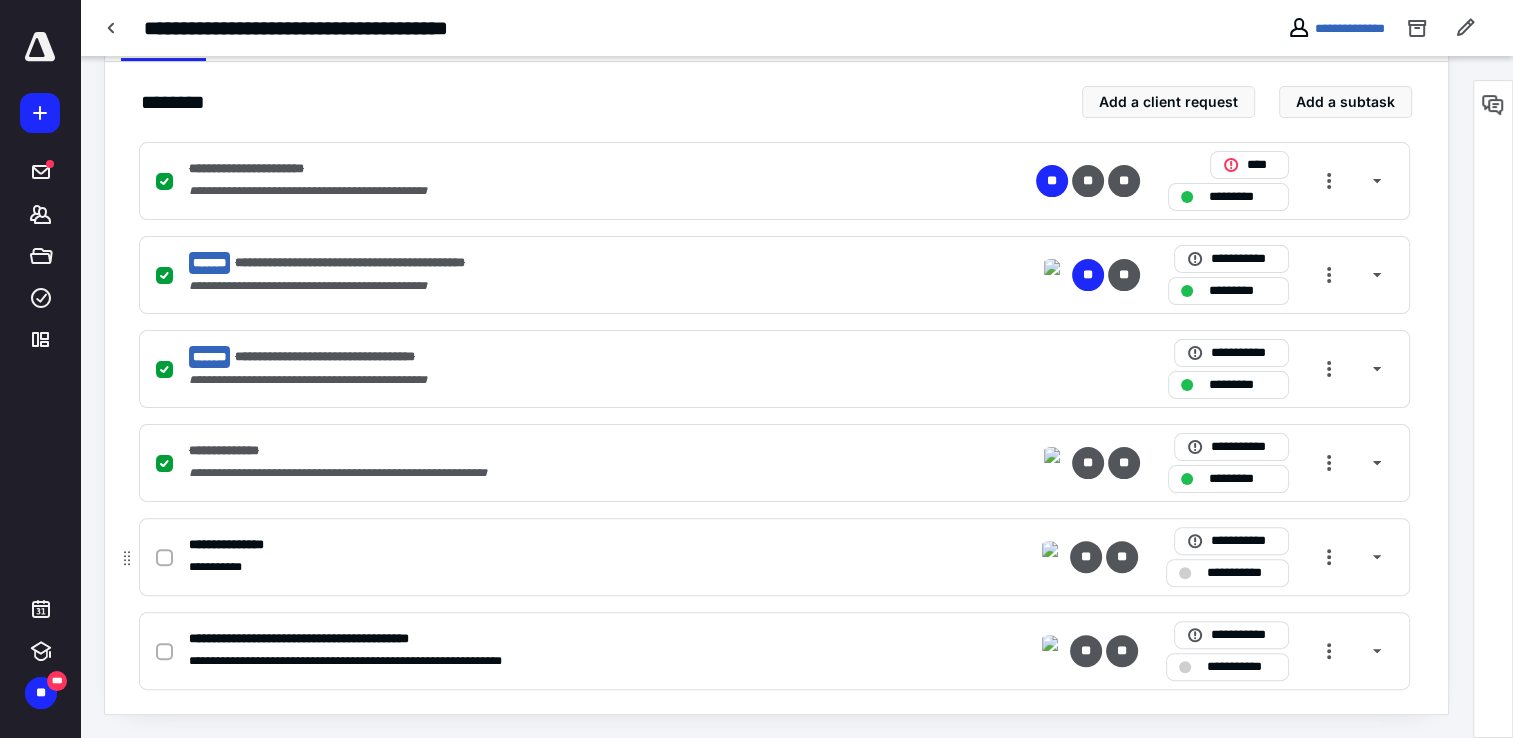 click 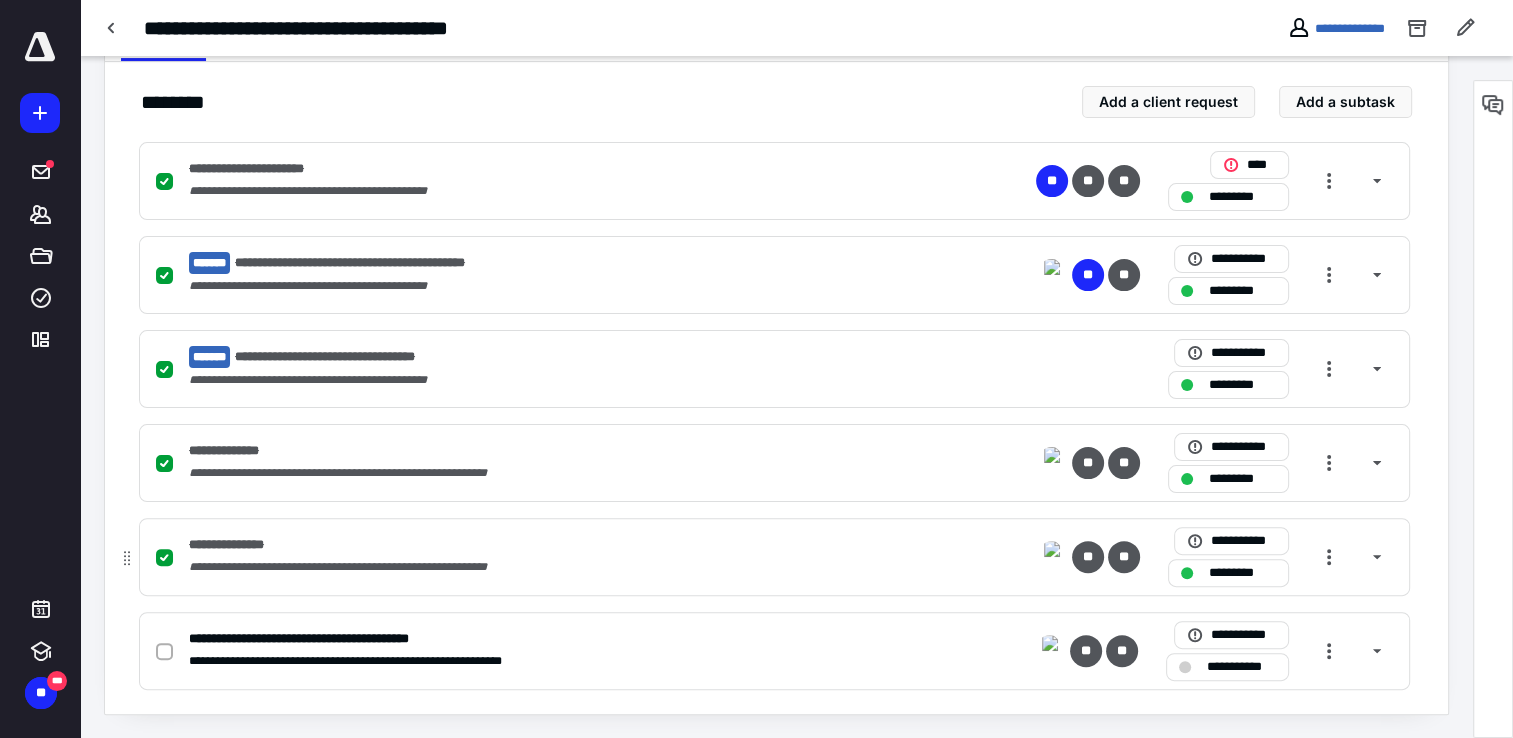 click on "*********" at bounding box center [1242, 573] 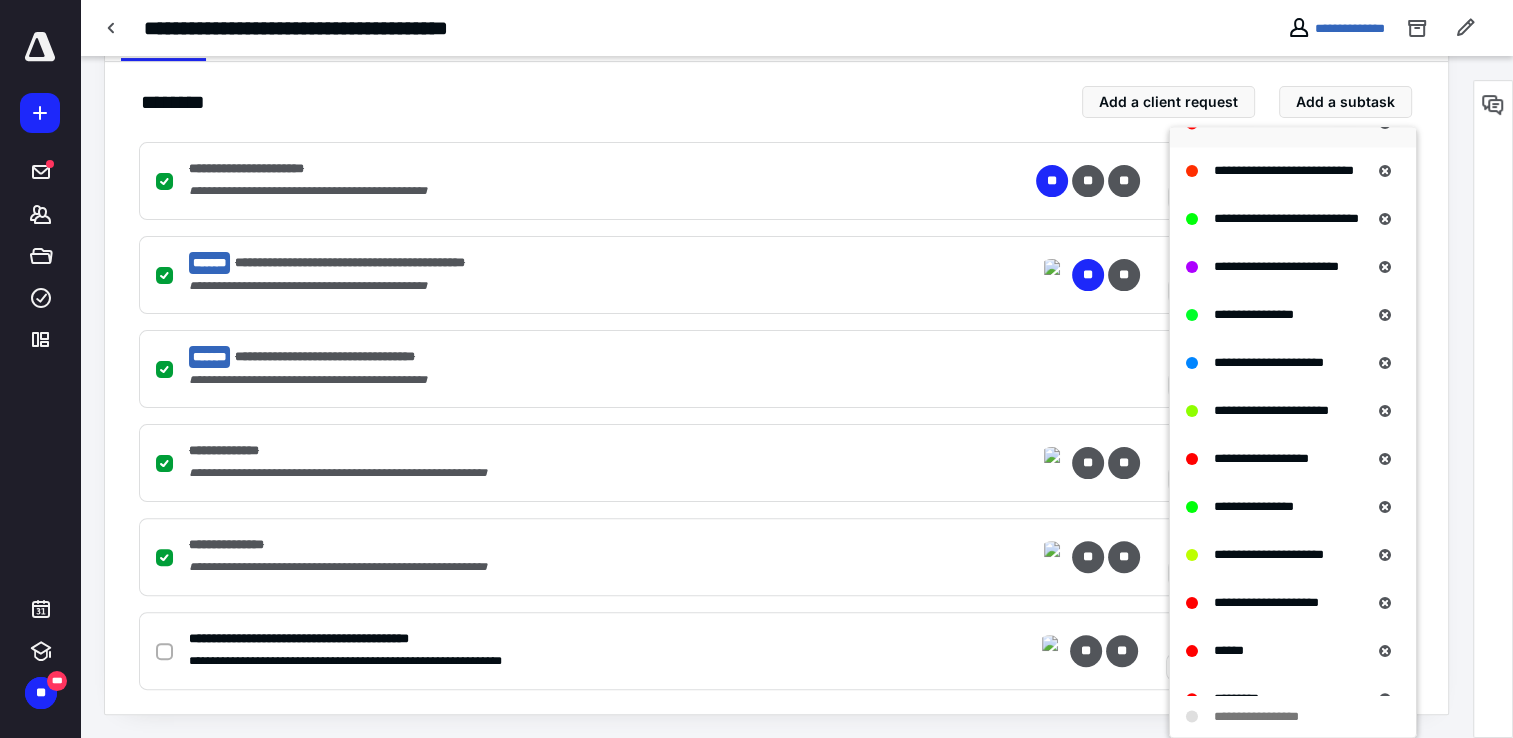 scroll, scrollTop: 400, scrollLeft: 0, axis: vertical 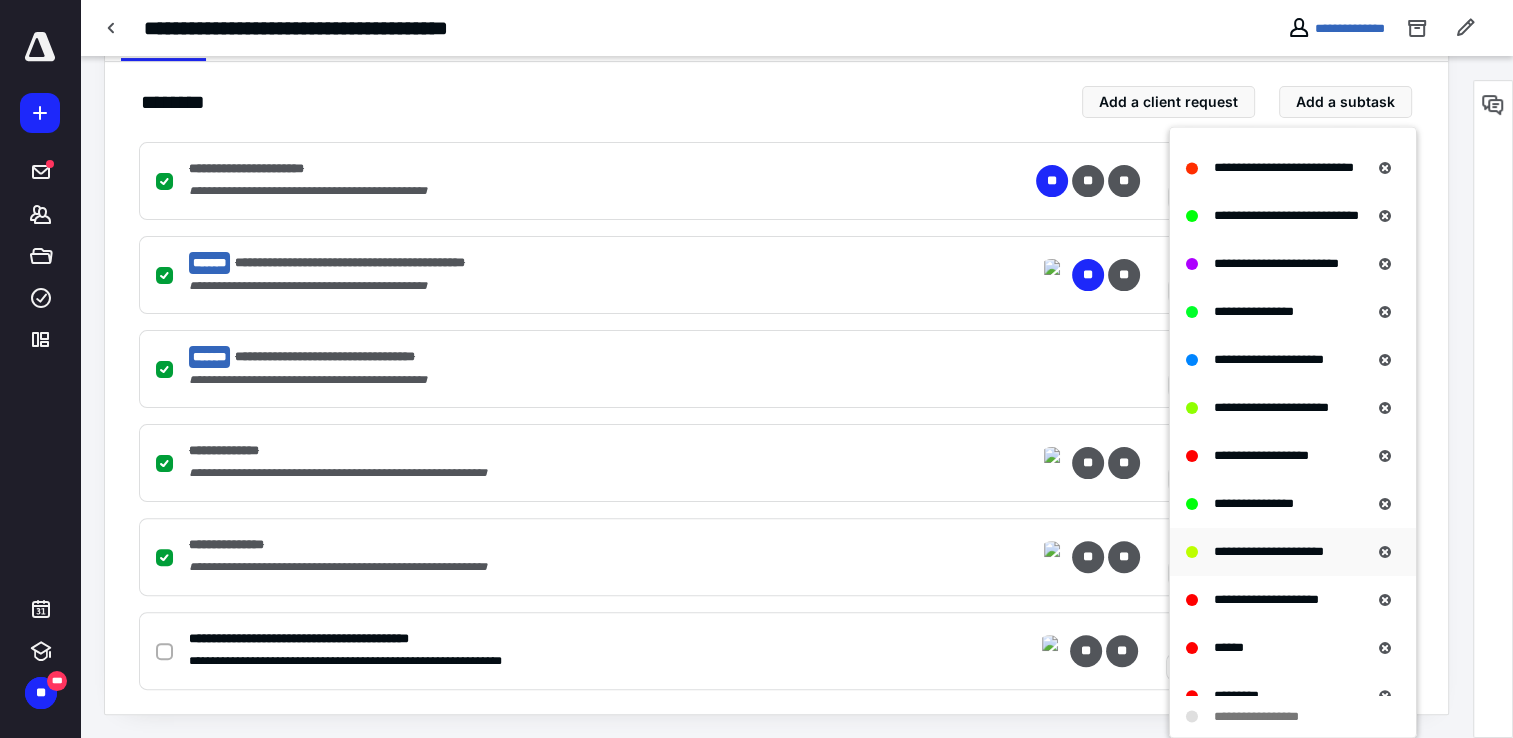 click on "**********" at bounding box center (1269, 551) 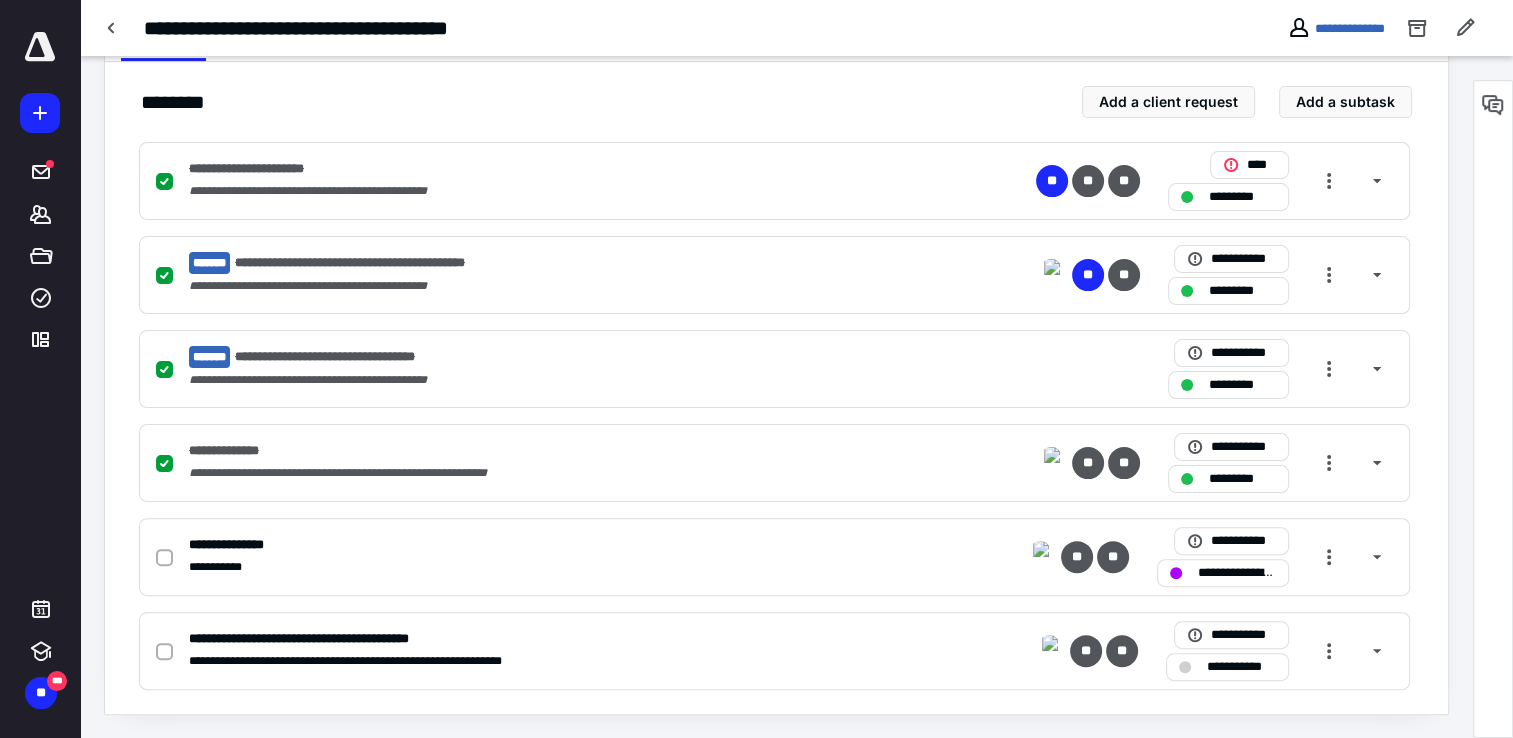click at bounding box center [40, 47] 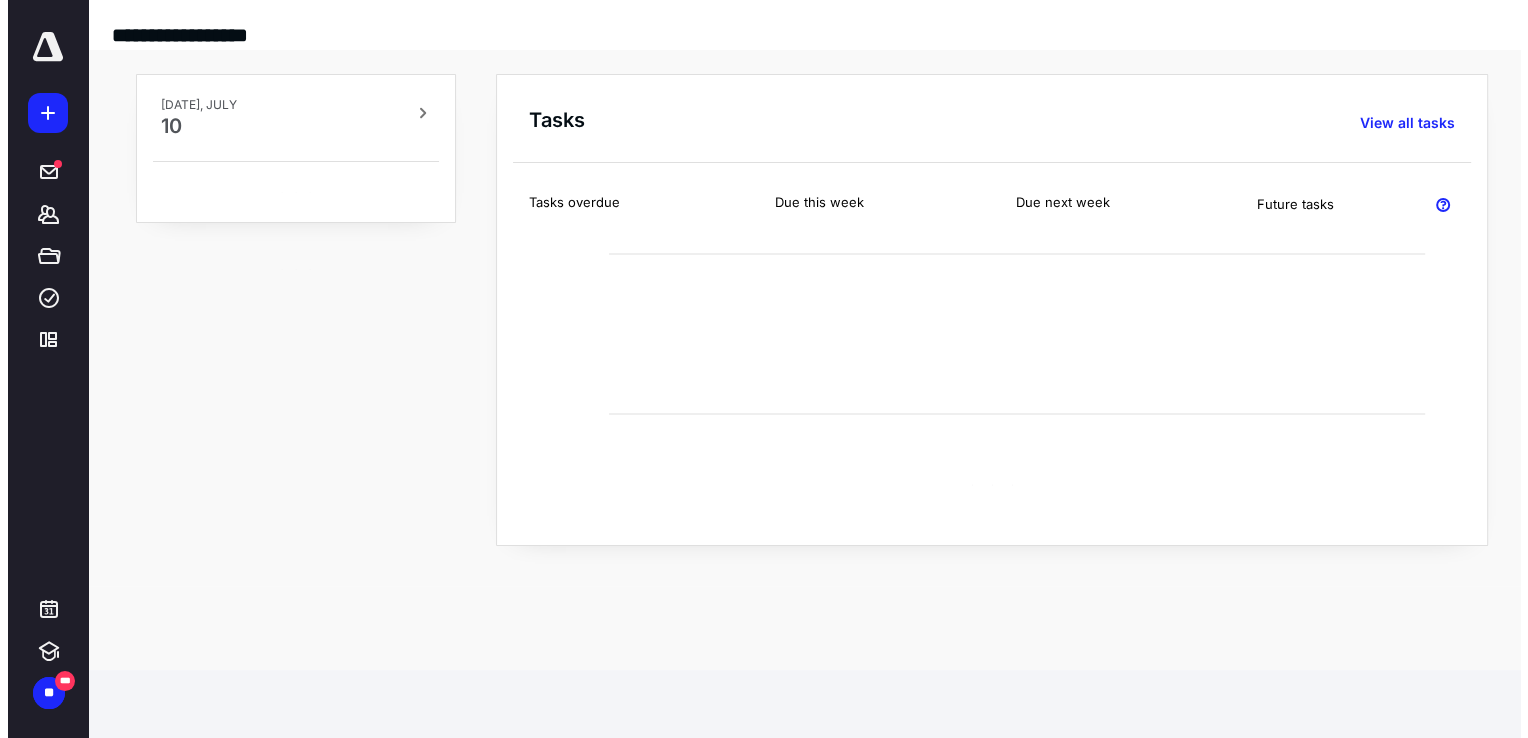 scroll, scrollTop: 0, scrollLeft: 0, axis: both 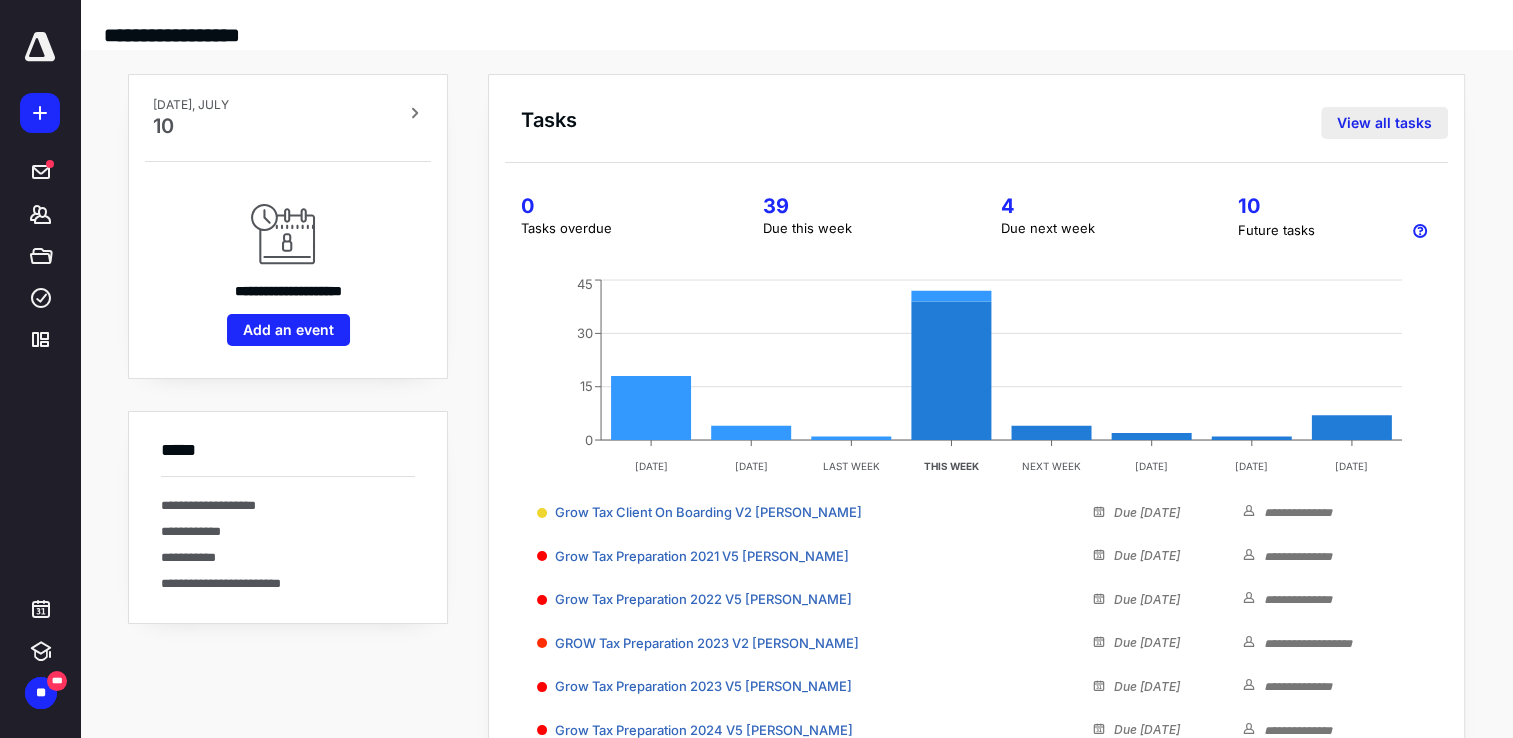 click on "View all tasks" at bounding box center (1384, 123) 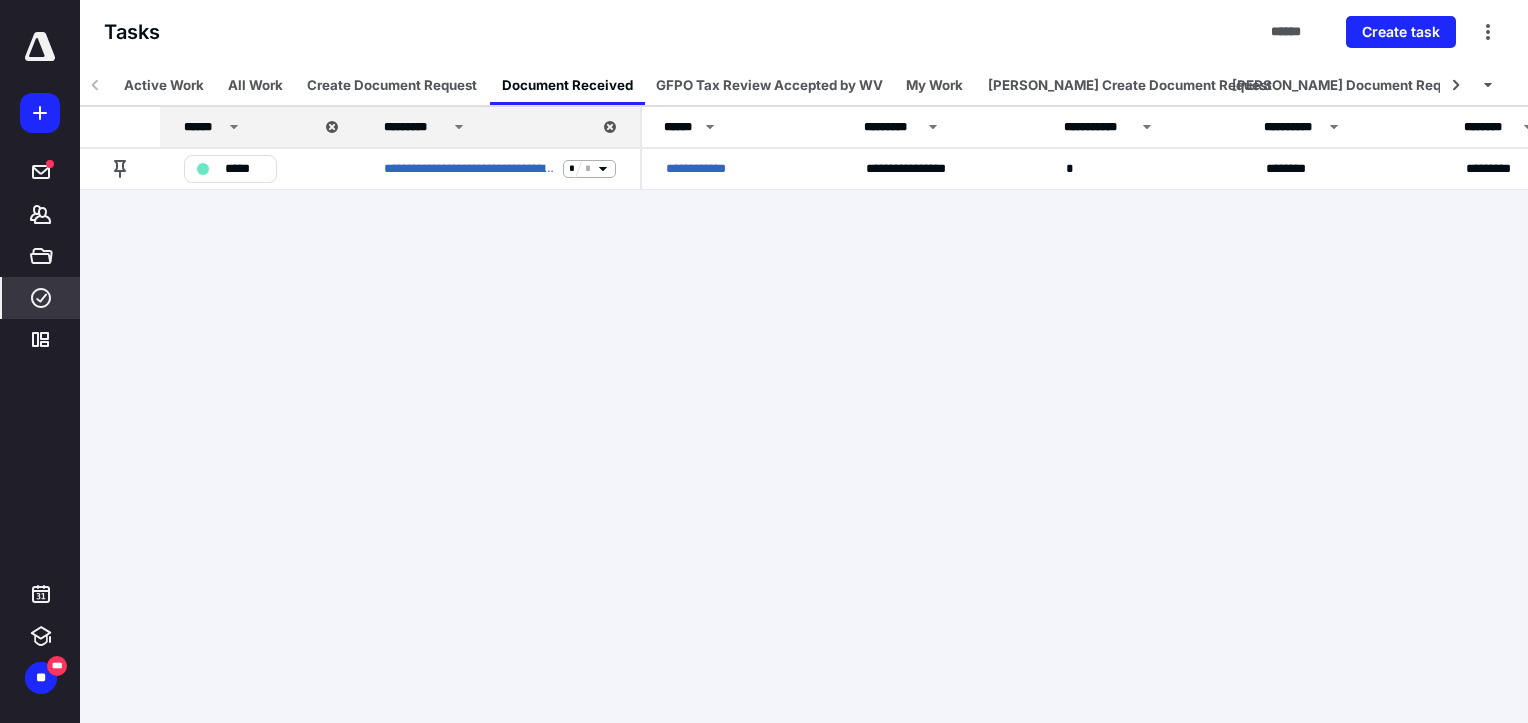 click at bounding box center (40, 47) 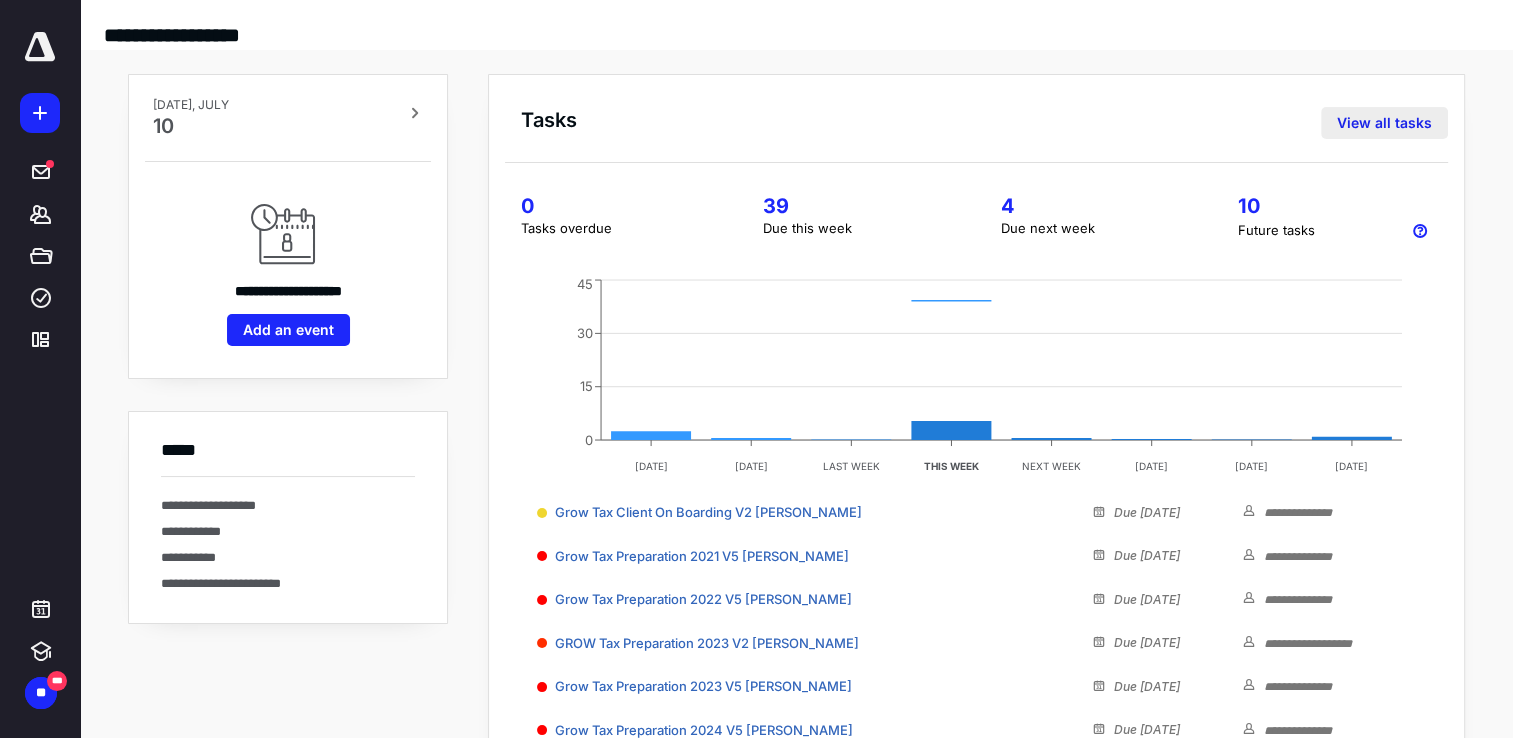 click on "View all tasks" at bounding box center (1384, 123) 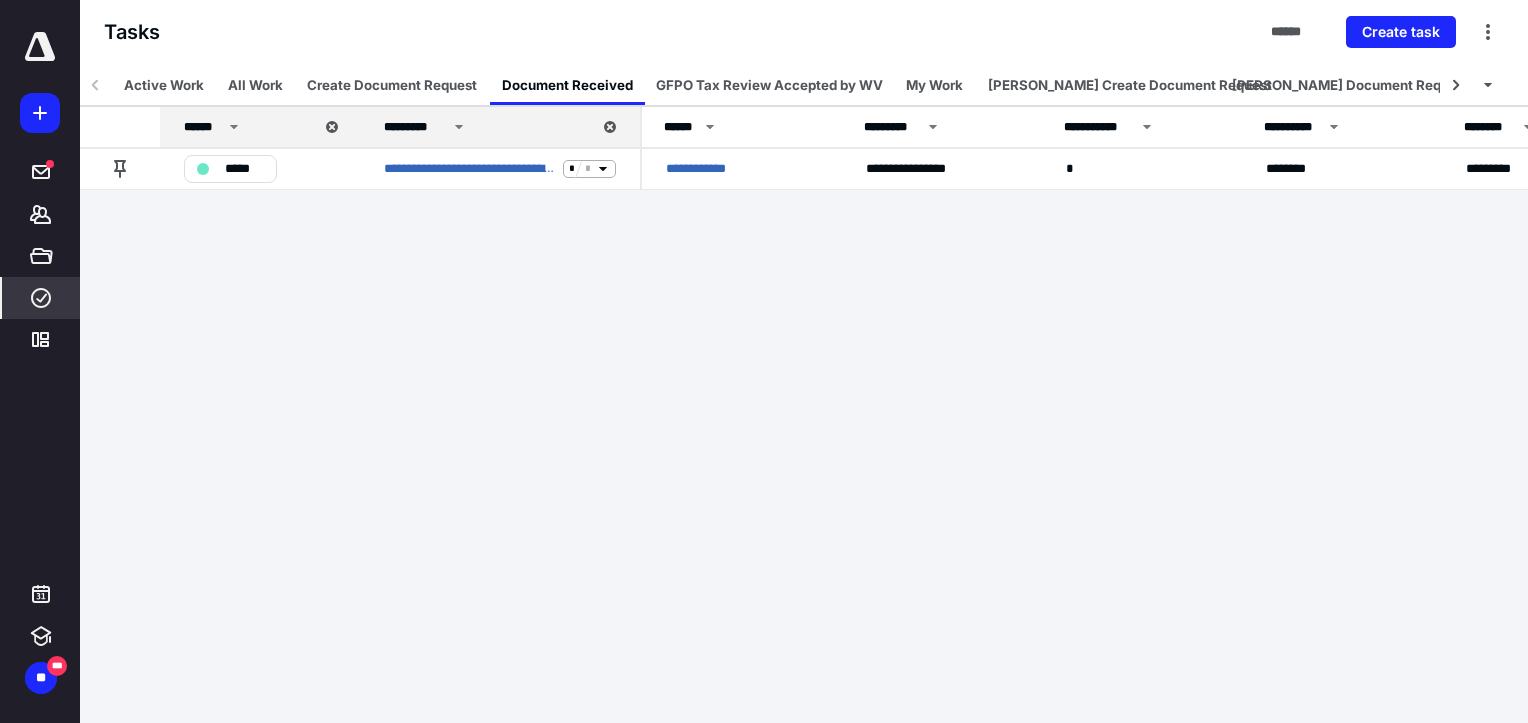 click at bounding box center [40, 47] 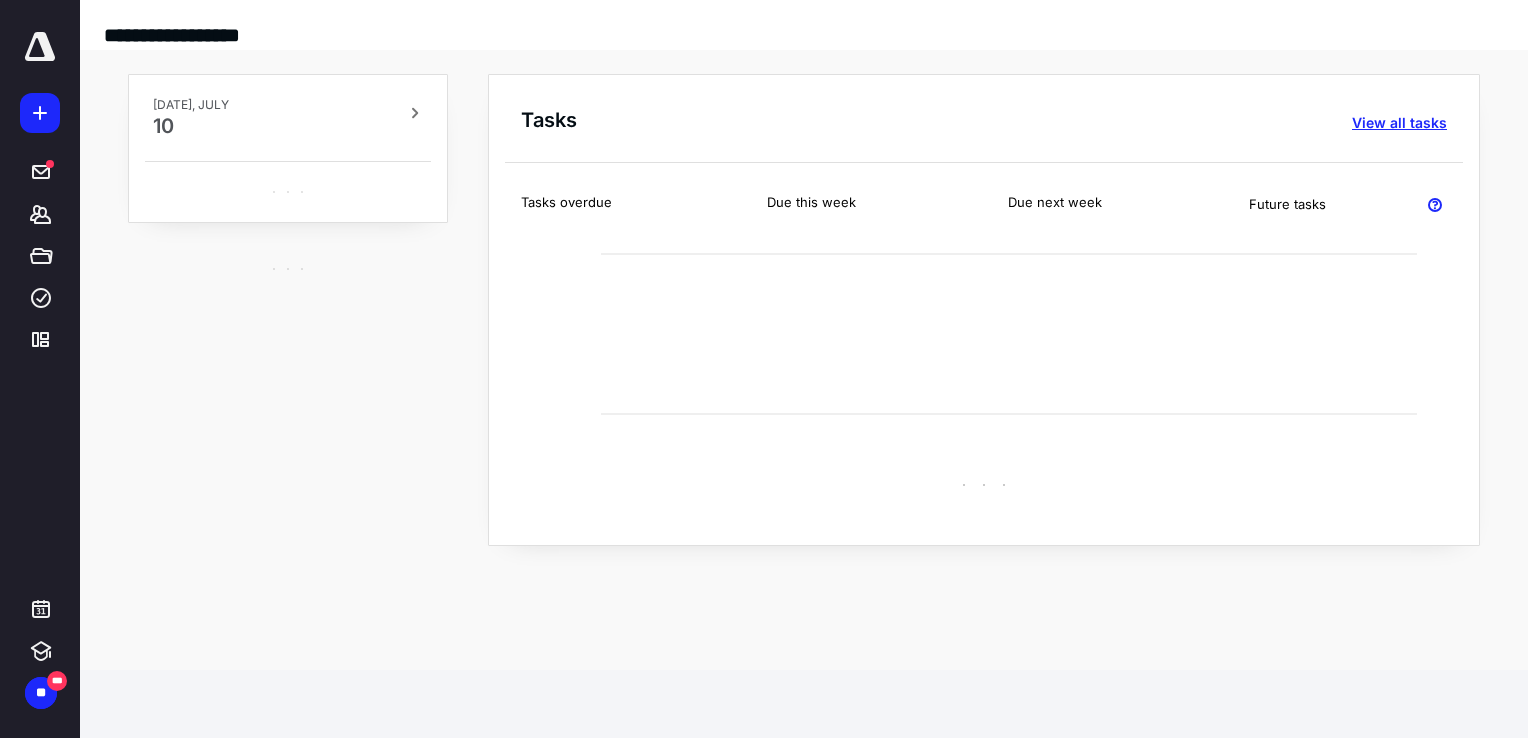 click on "View all tasks" at bounding box center (1399, 123) 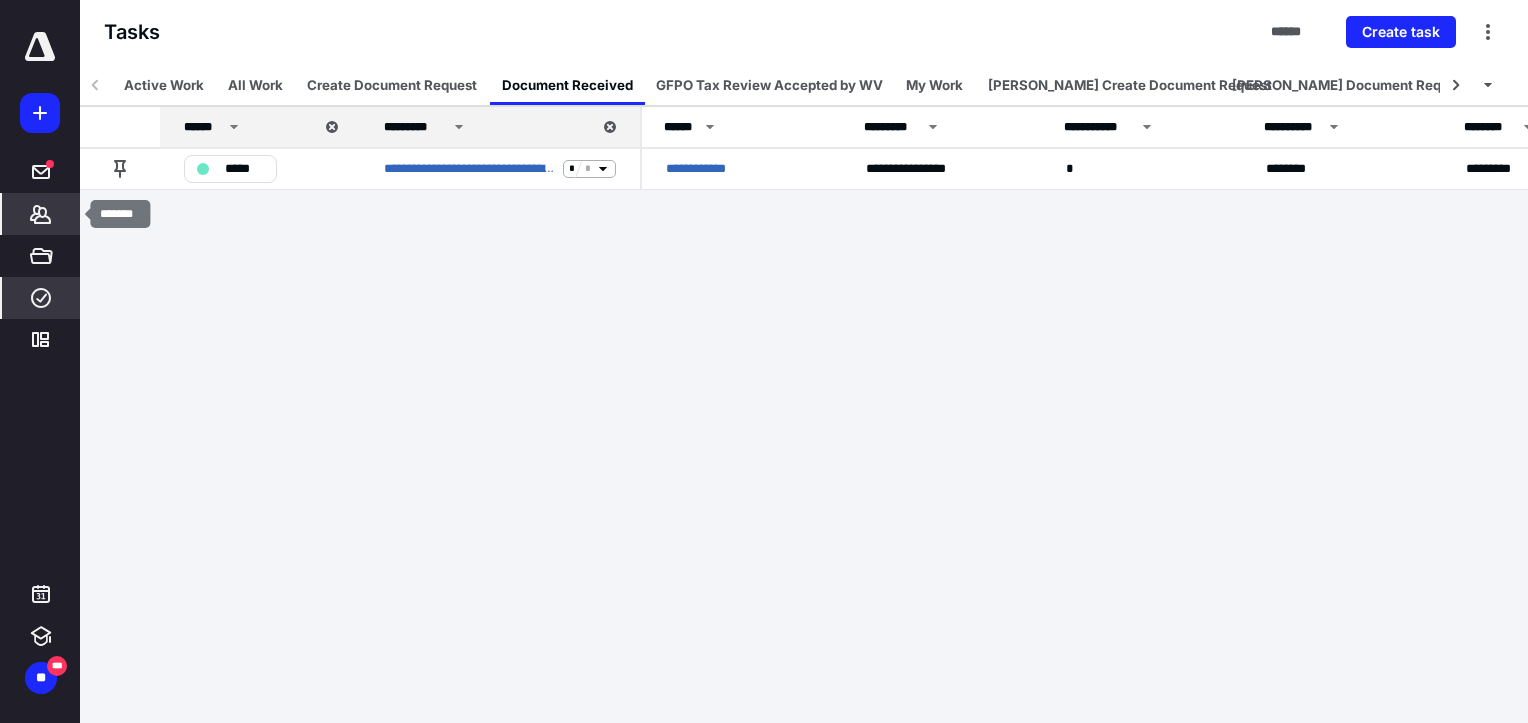 click 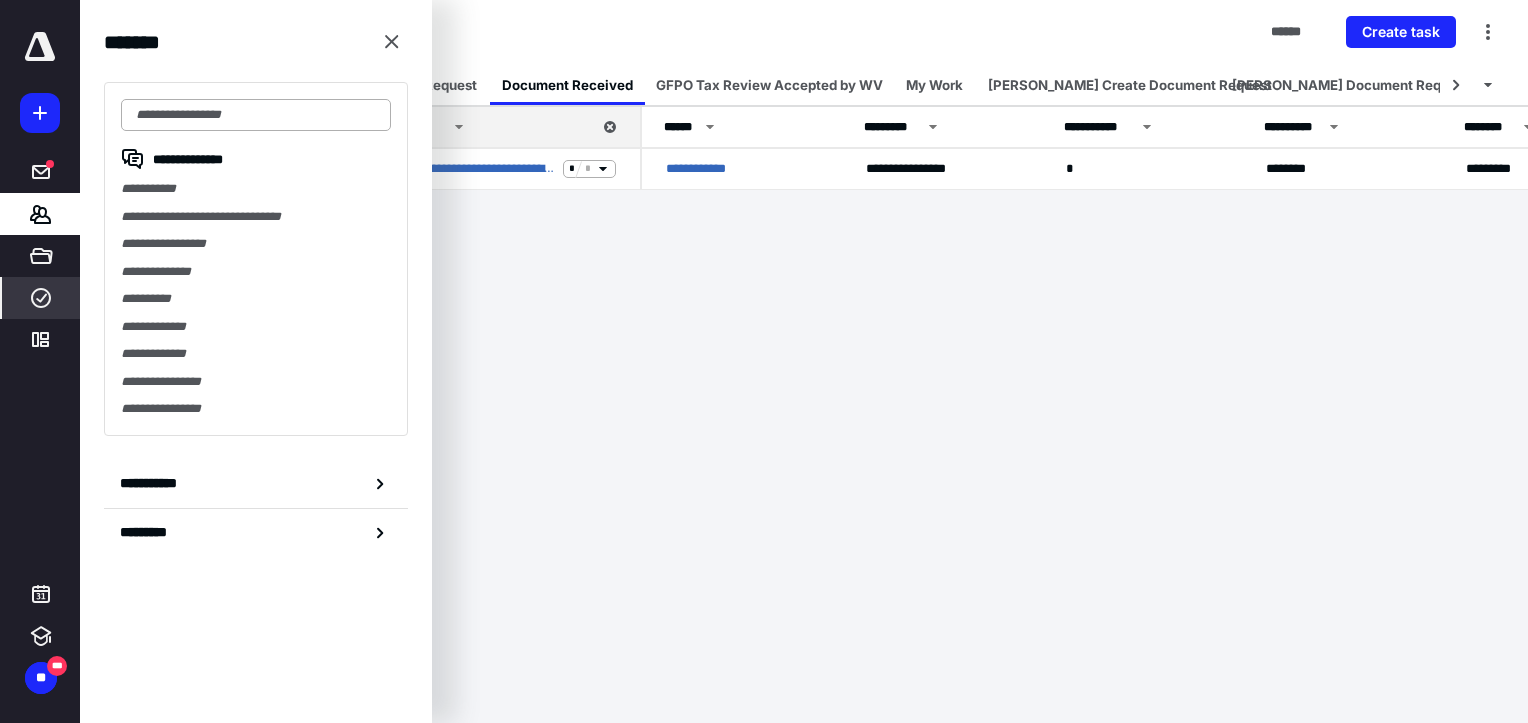 click at bounding box center (256, 115) 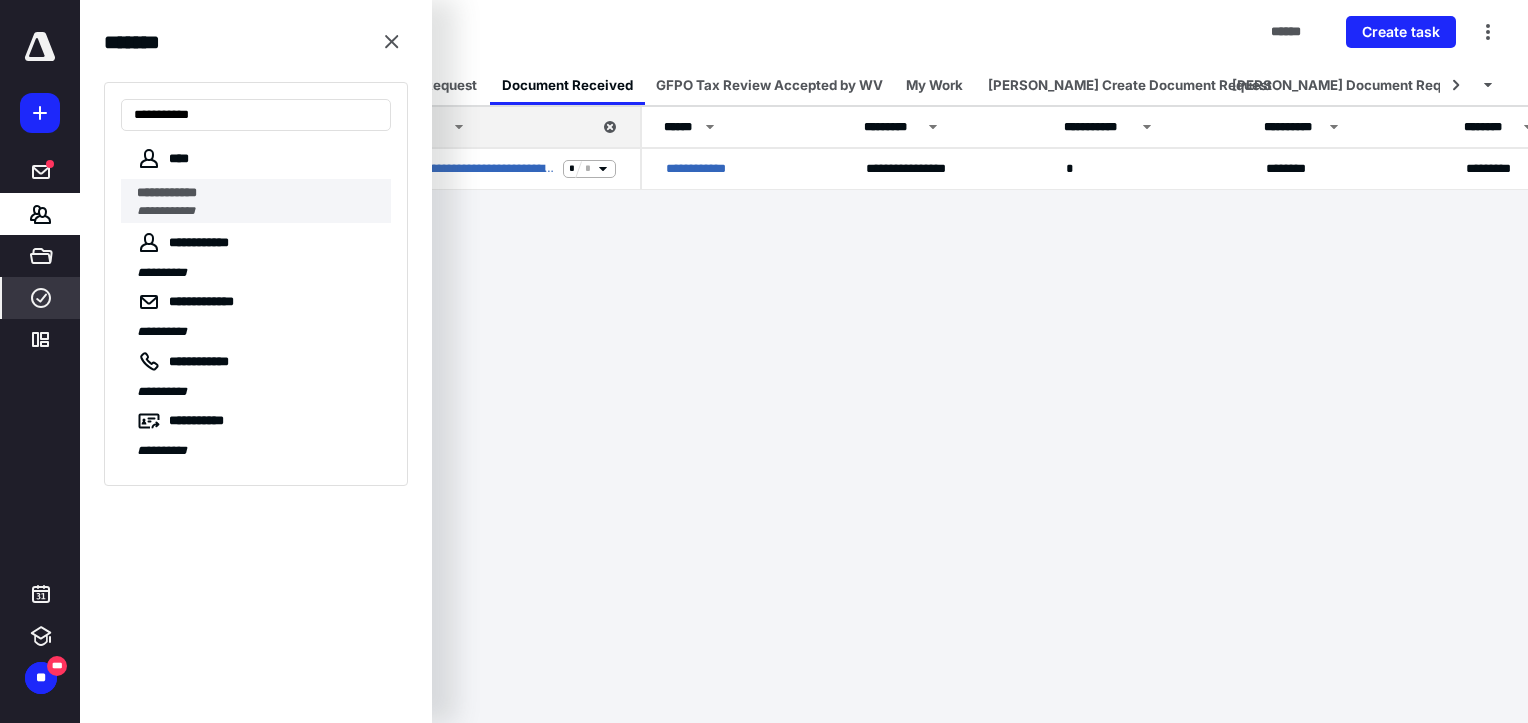 type on "**********" 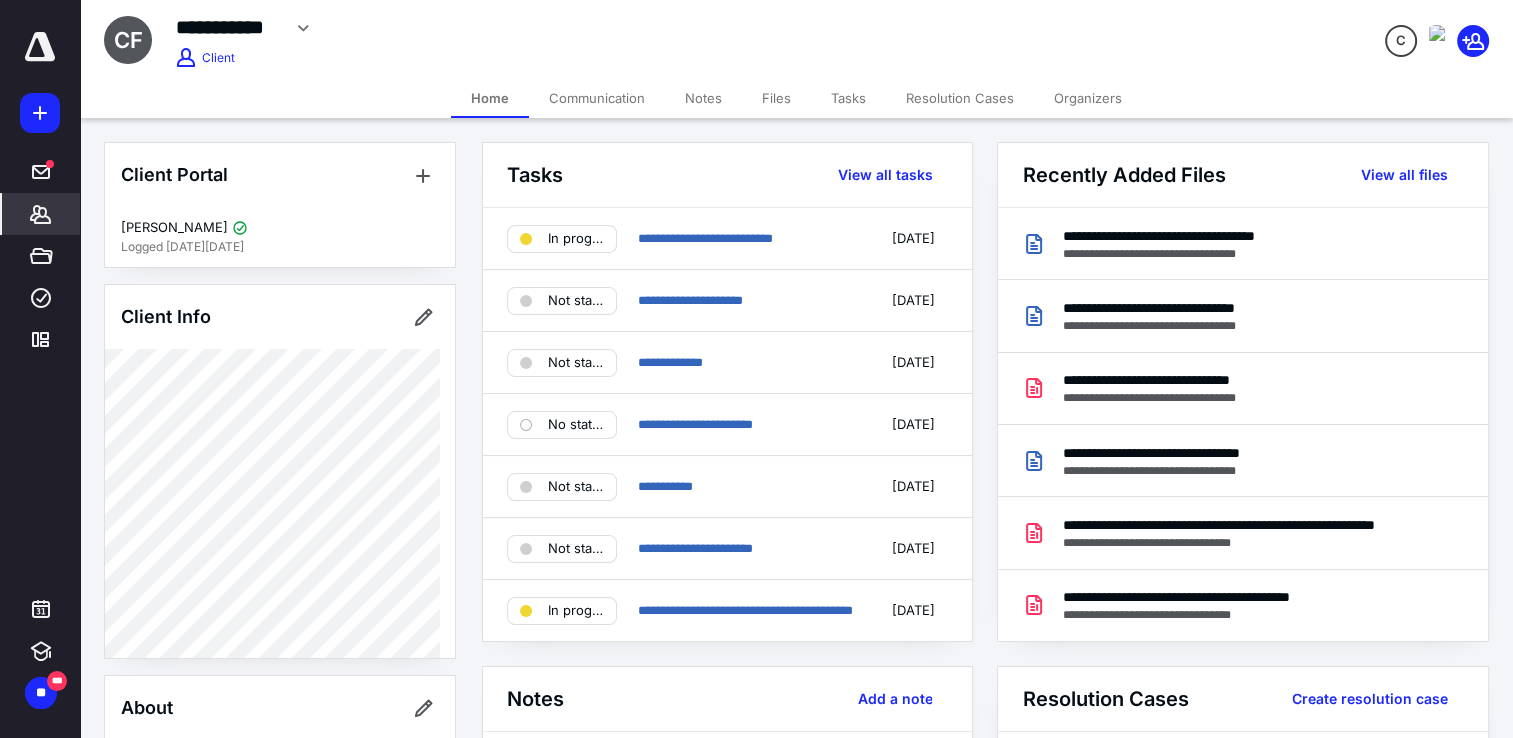 click on "Files" at bounding box center (776, 98) 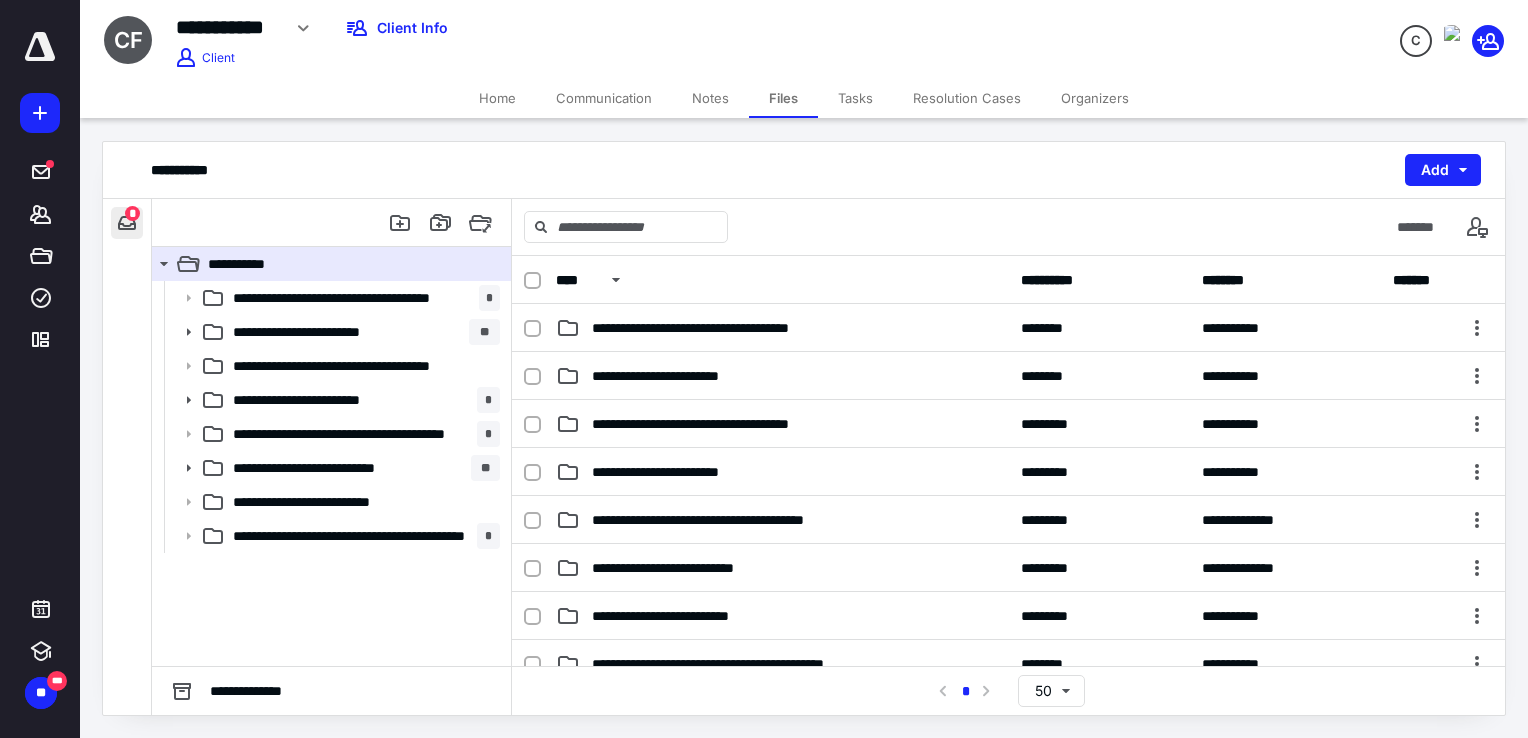 click at bounding box center (127, 223) 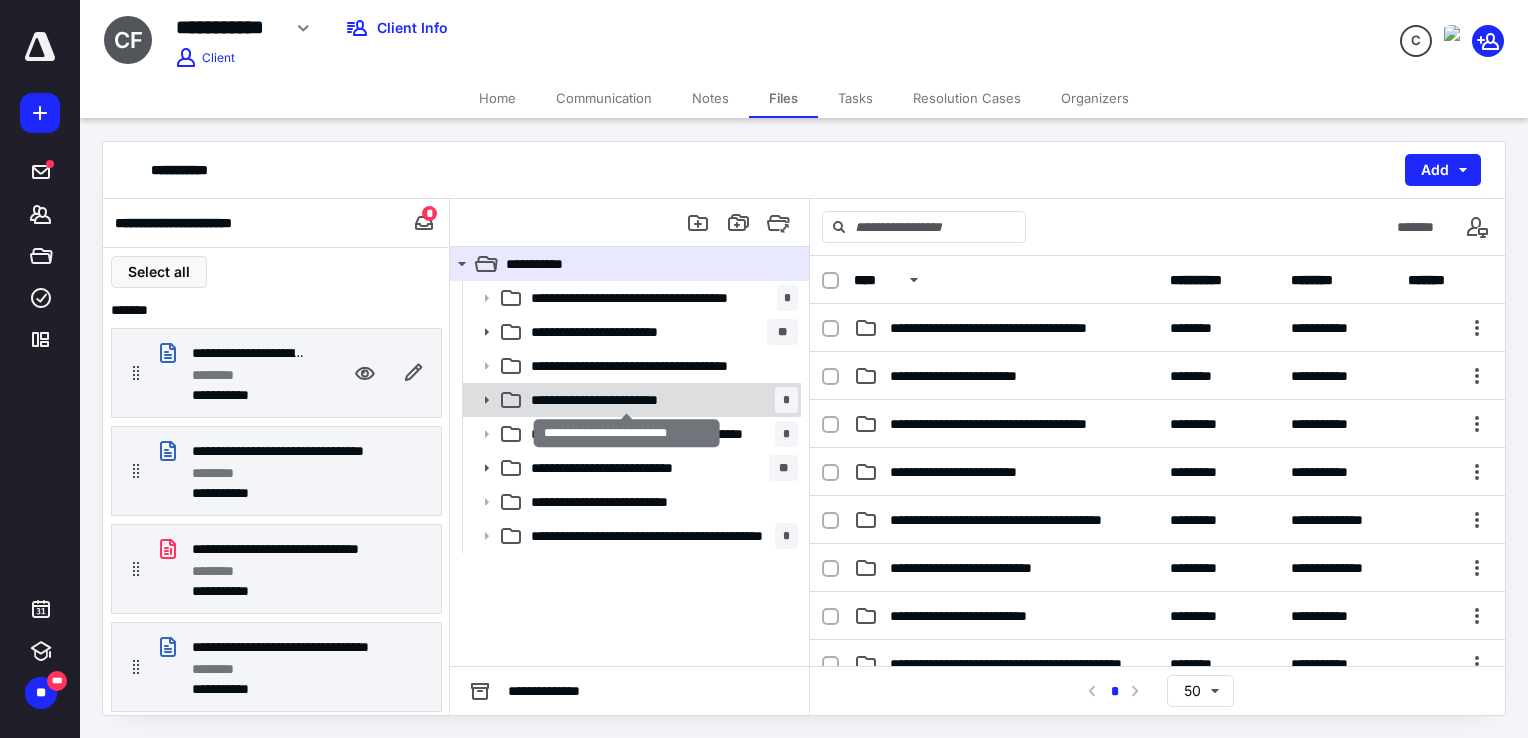 click on "**********" at bounding box center [627, 400] 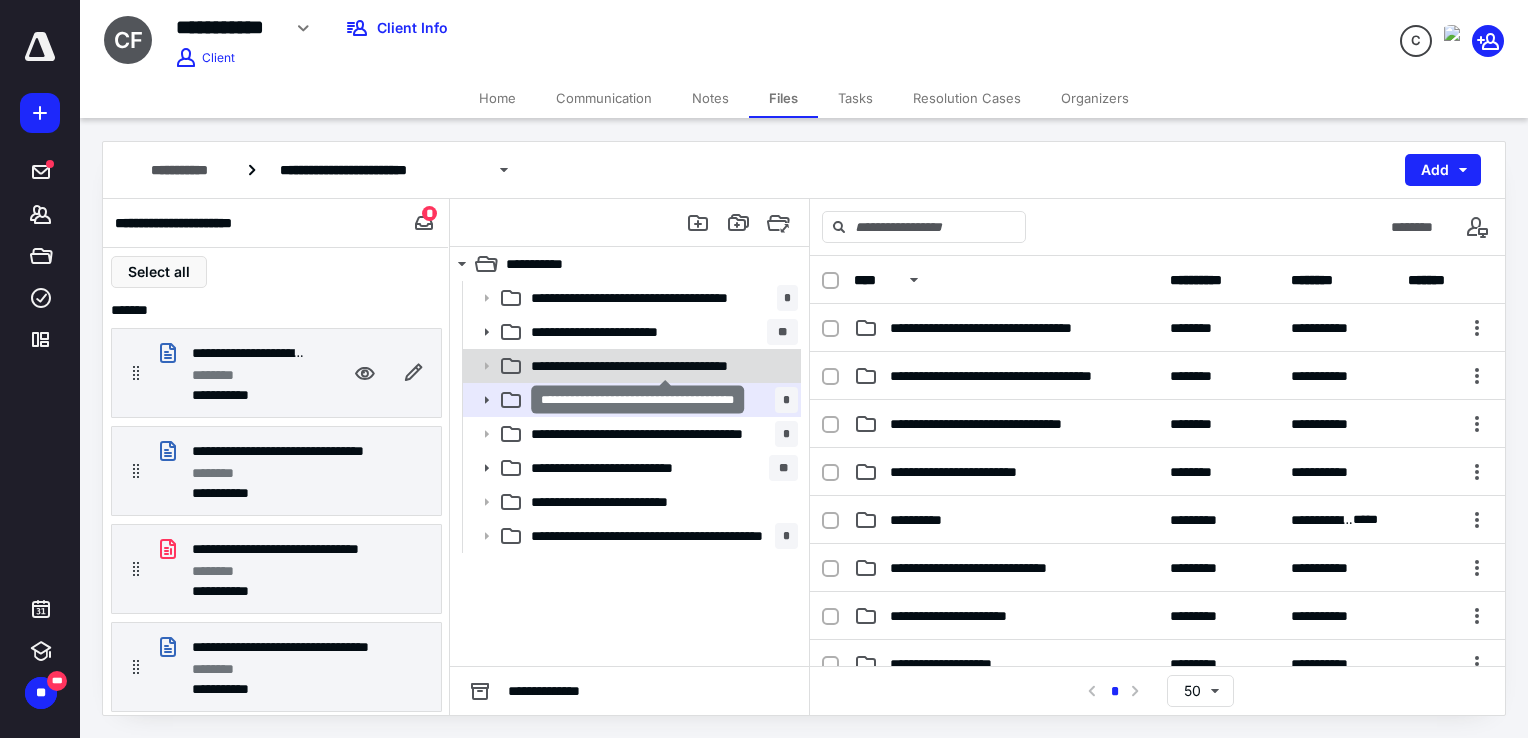 click on "**********" at bounding box center (664, 366) 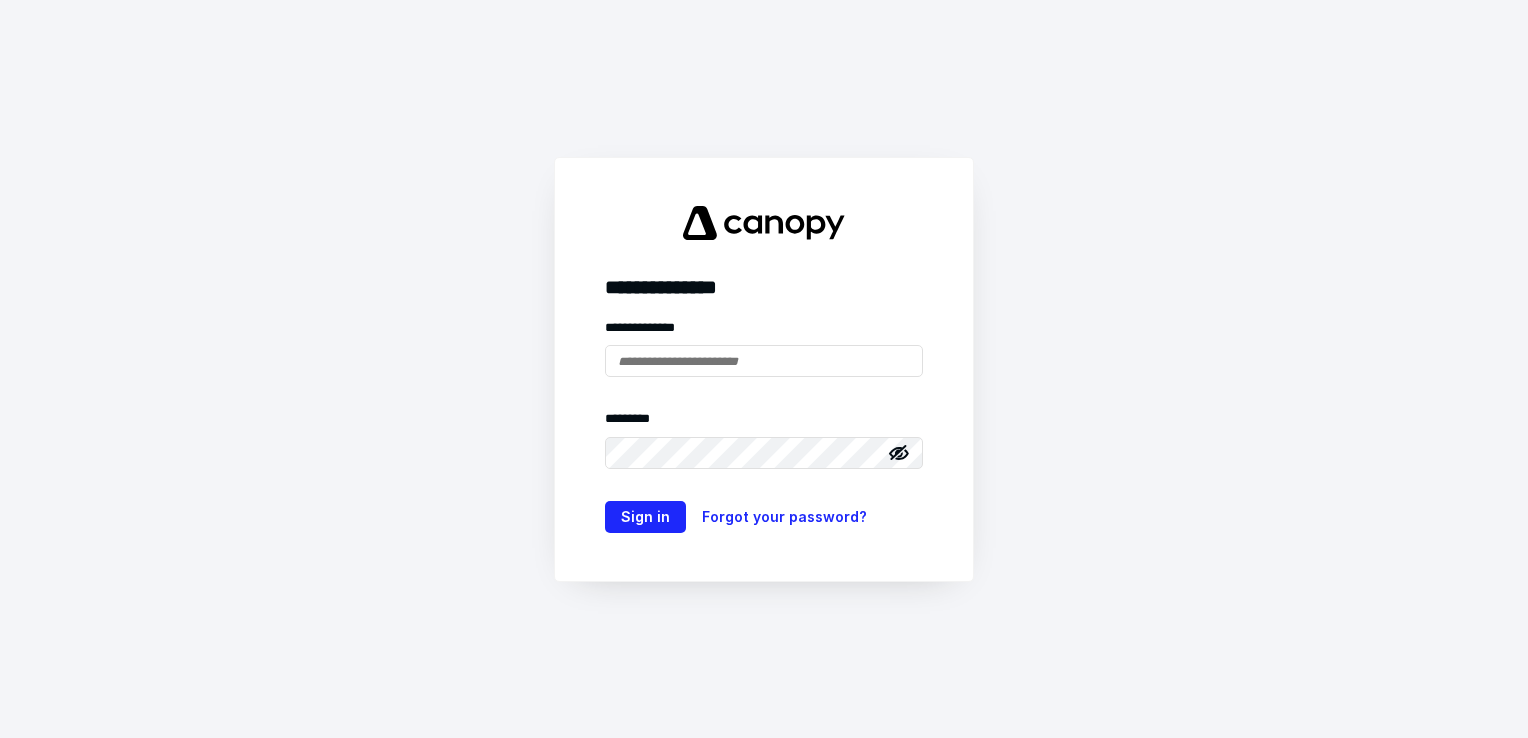 scroll, scrollTop: 0, scrollLeft: 0, axis: both 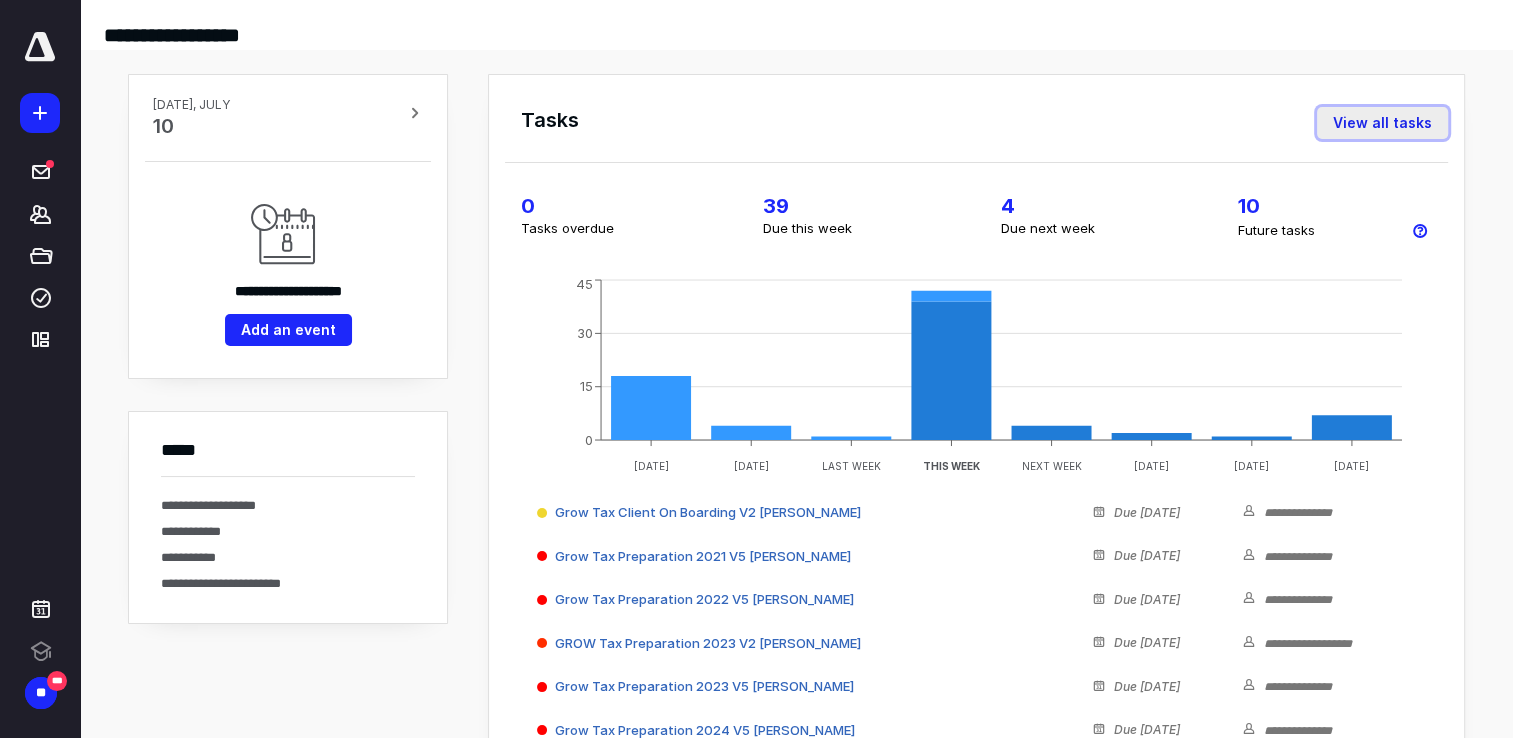 click on "View all tasks" at bounding box center (1382, 123) 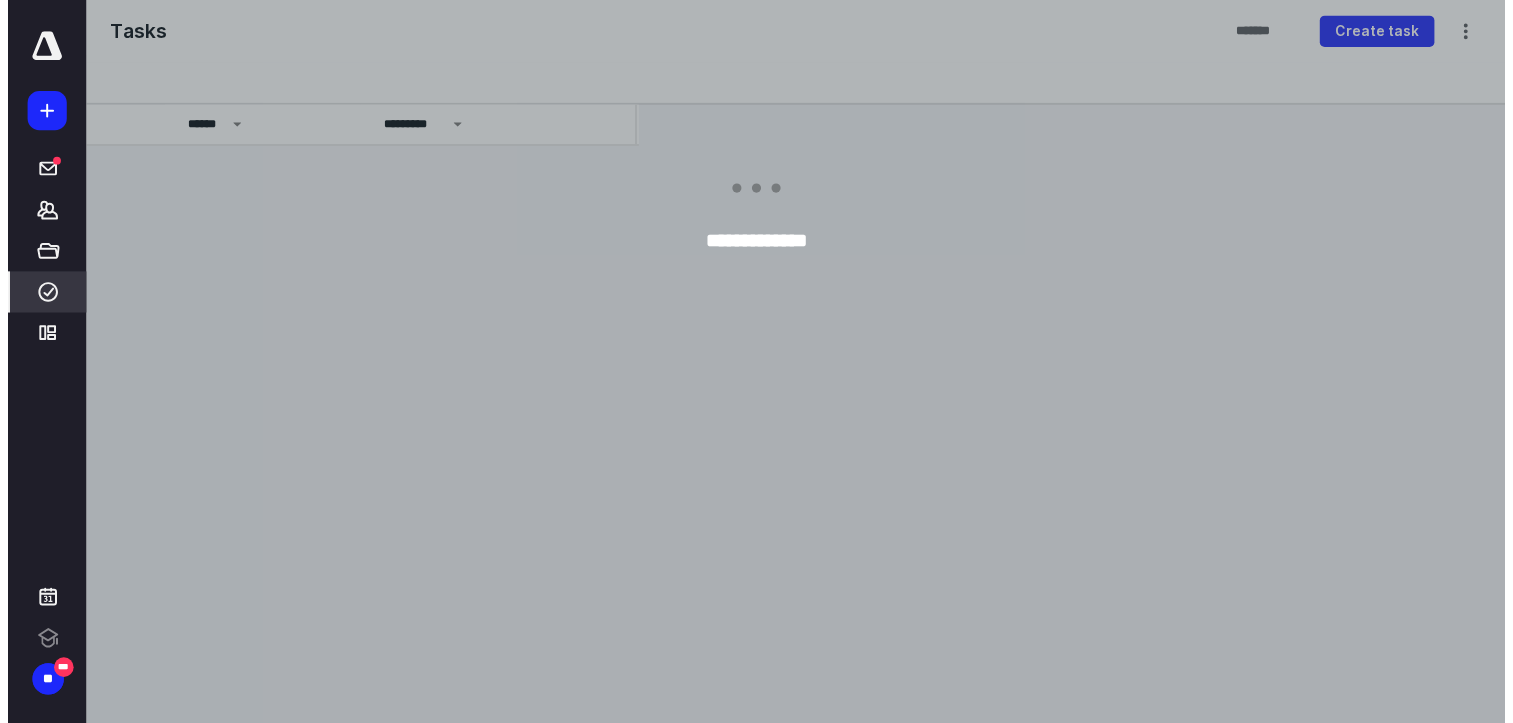 scroll, scrollTop: 0, scrollLeft: 0, axis: both 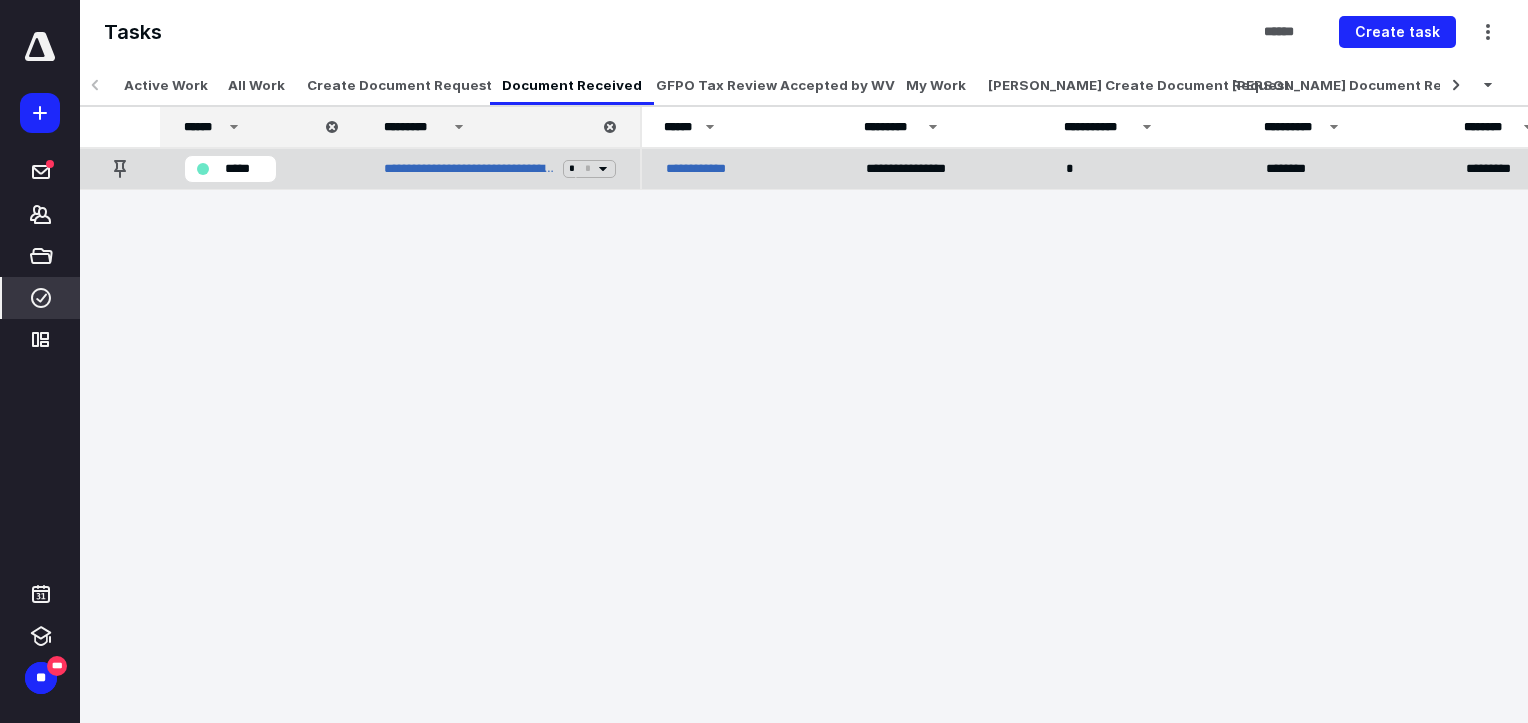 click on "**********" at bounding box center (704, 169) 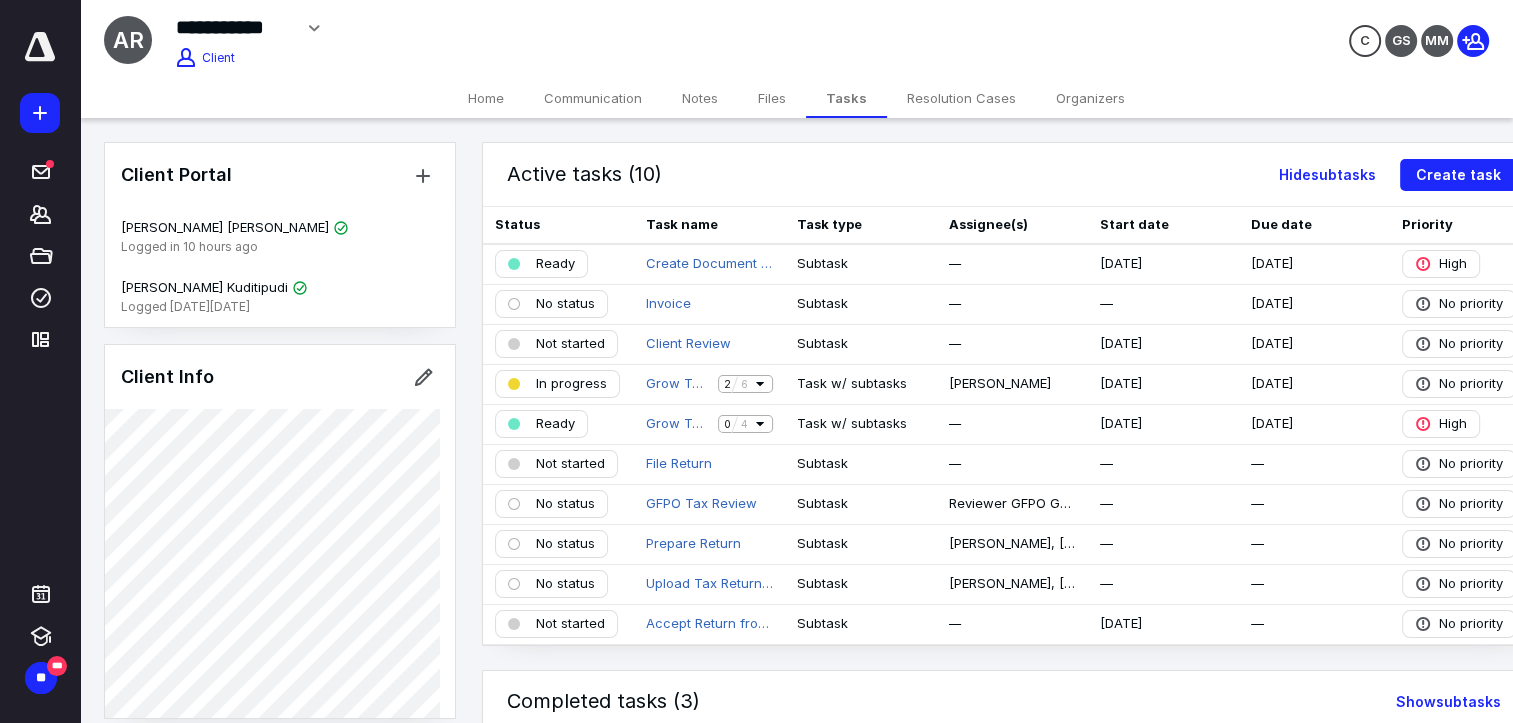drag, startPoint x: 176, startPoint y: 25, endPoint x: 292, endPoint y: 30, distance: 116.10771 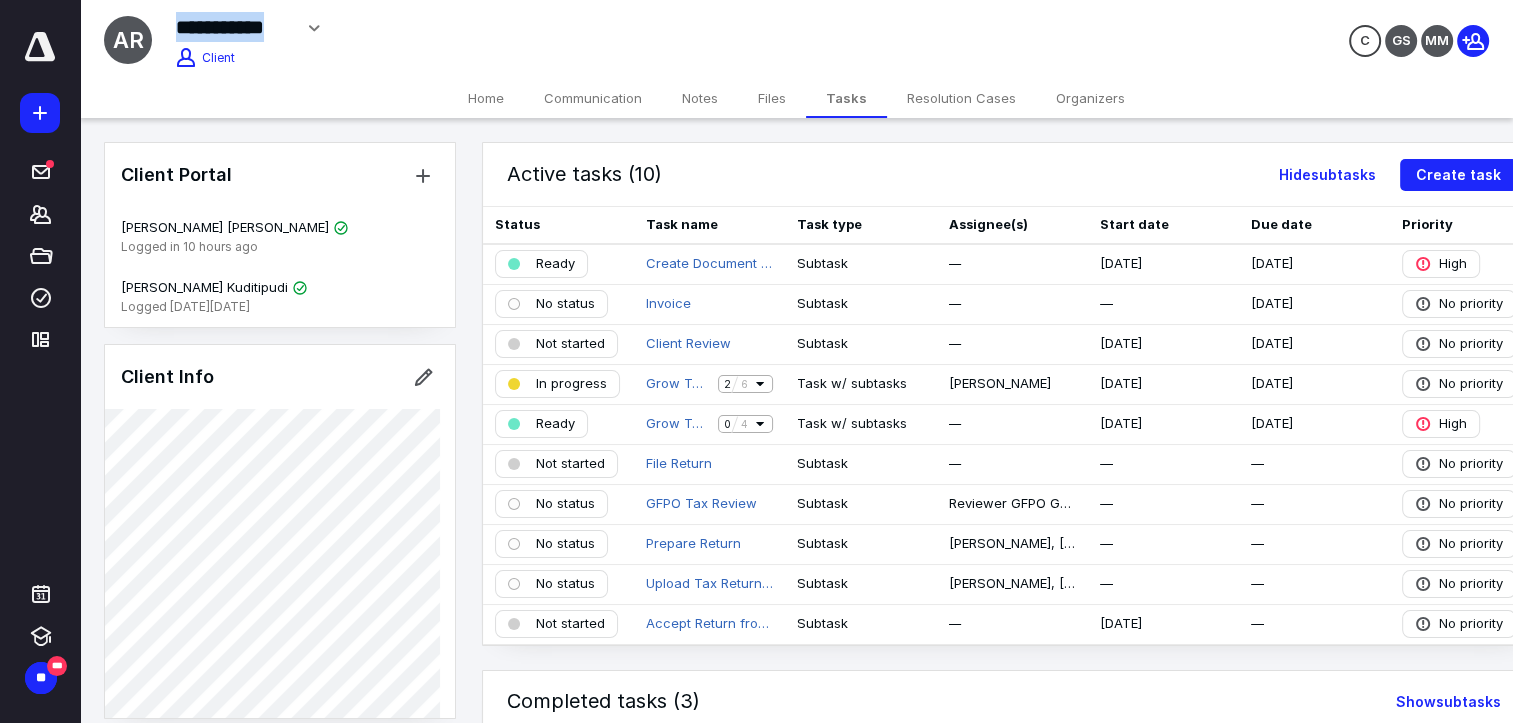 drag, startPoint x: 291, startPoint y: 30, endPoint x: 167, endPoint y: 30, distance: 124 